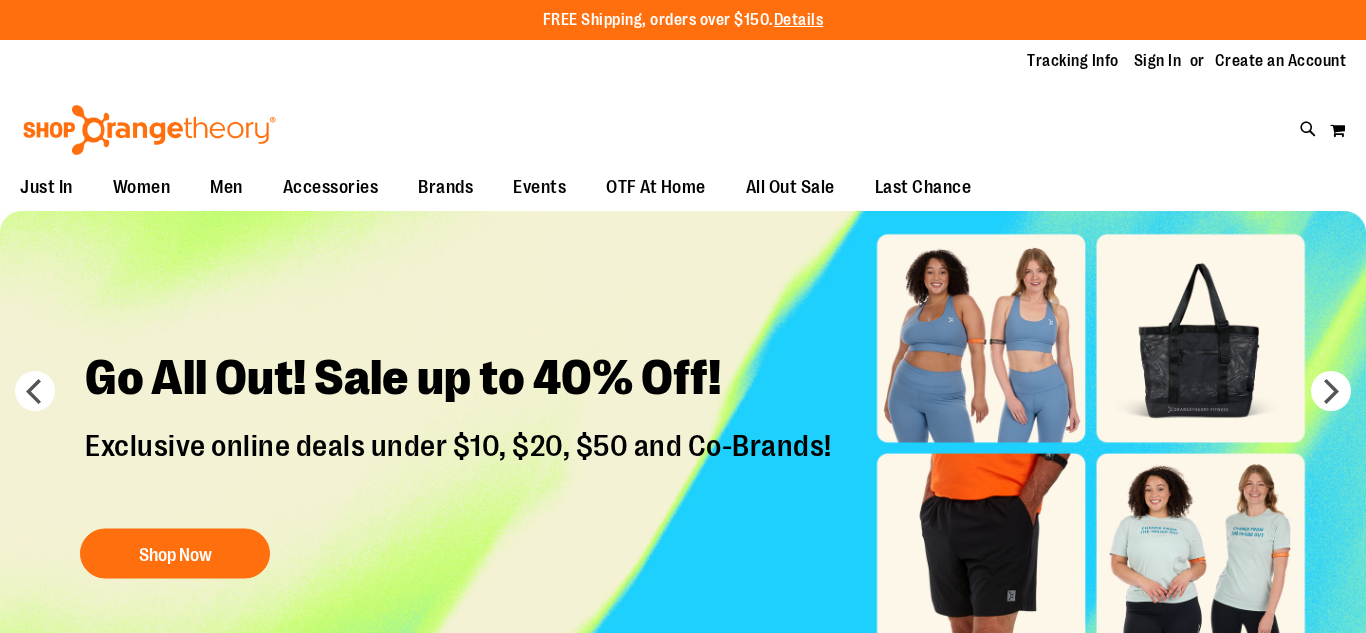 scroll, scrollTop: 0, scrollLeft: 0, axis: both 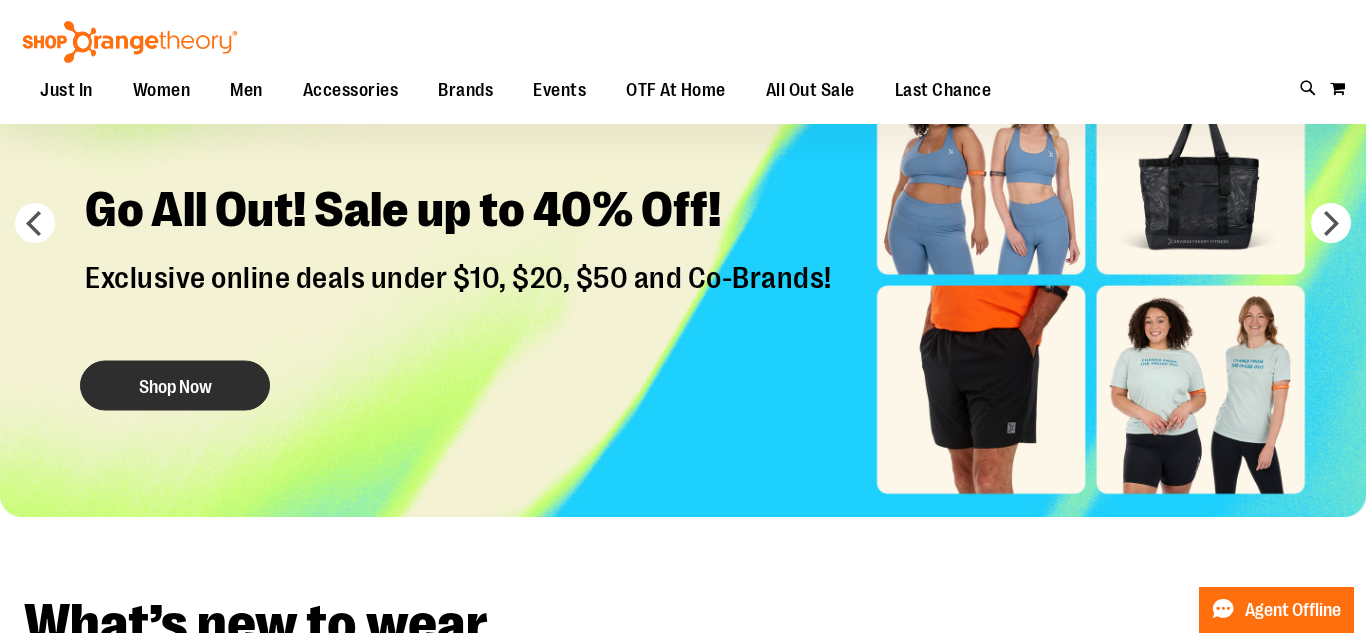 click on "Shop Now" at bounding box center (175, 386) 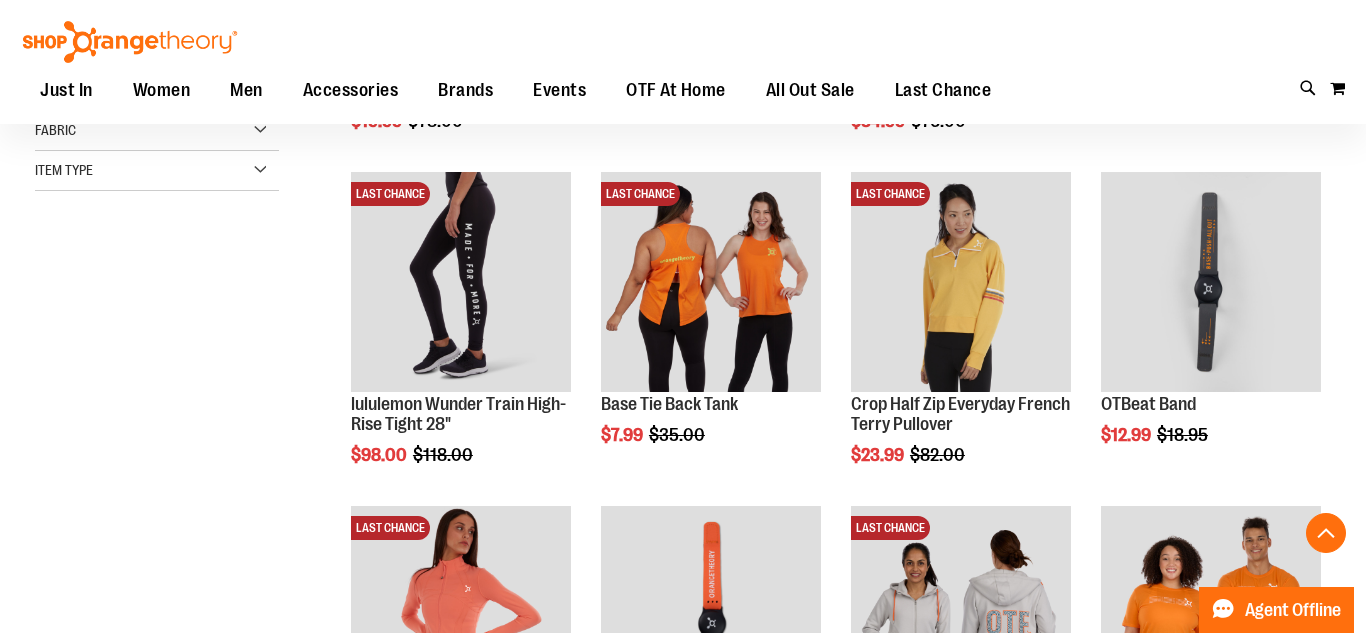 scroll, scrollTop: 559, scrollLeft: 0, axis: vertical 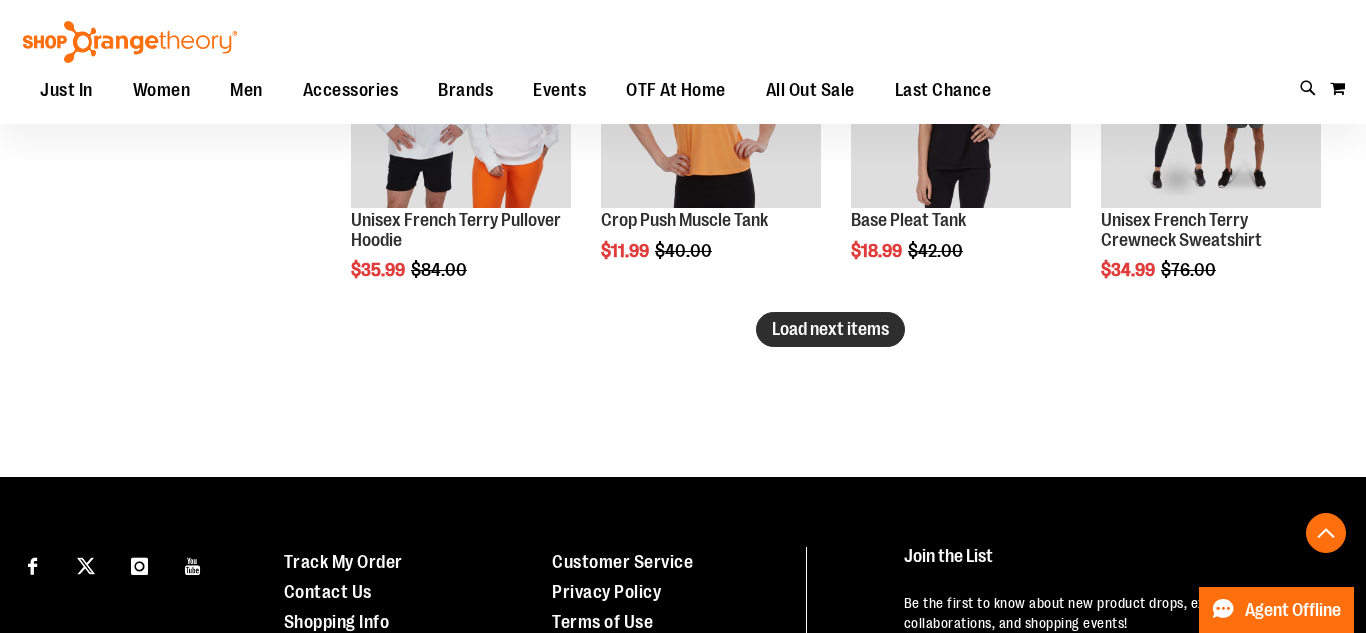 click on "Load next items" at bounding box center (830, 329) 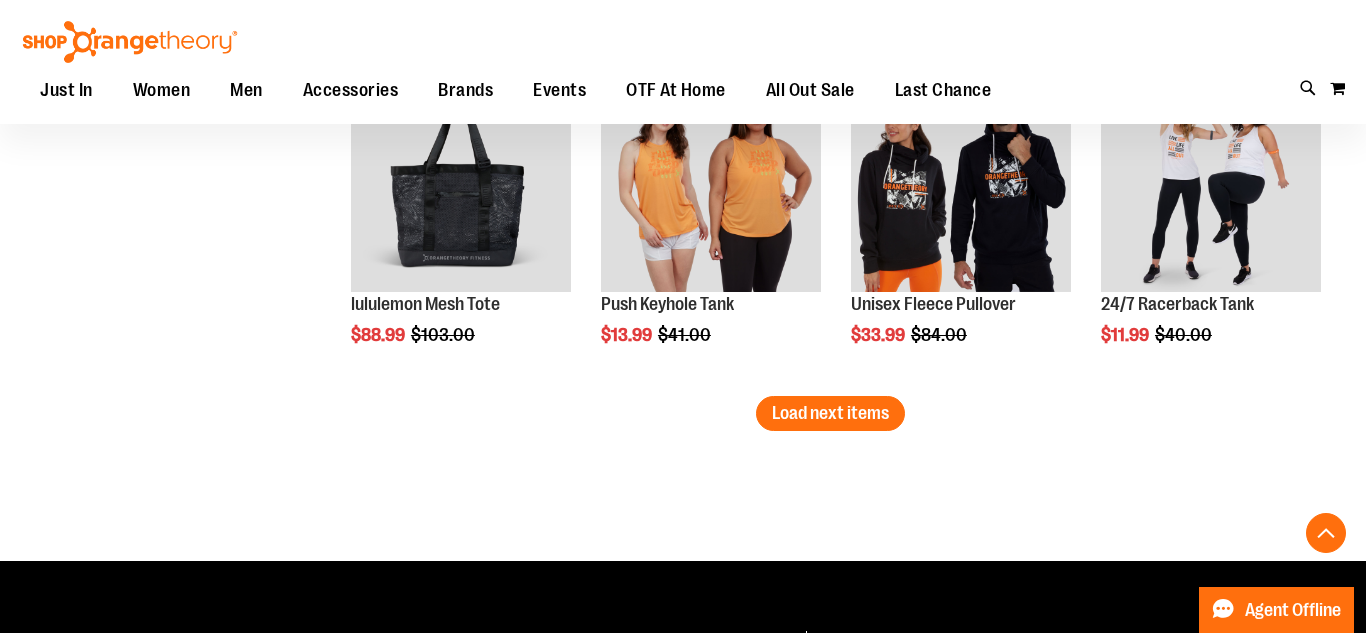 scroll, scrollTop: 4039, scrollLeft: 0, axis: vertical 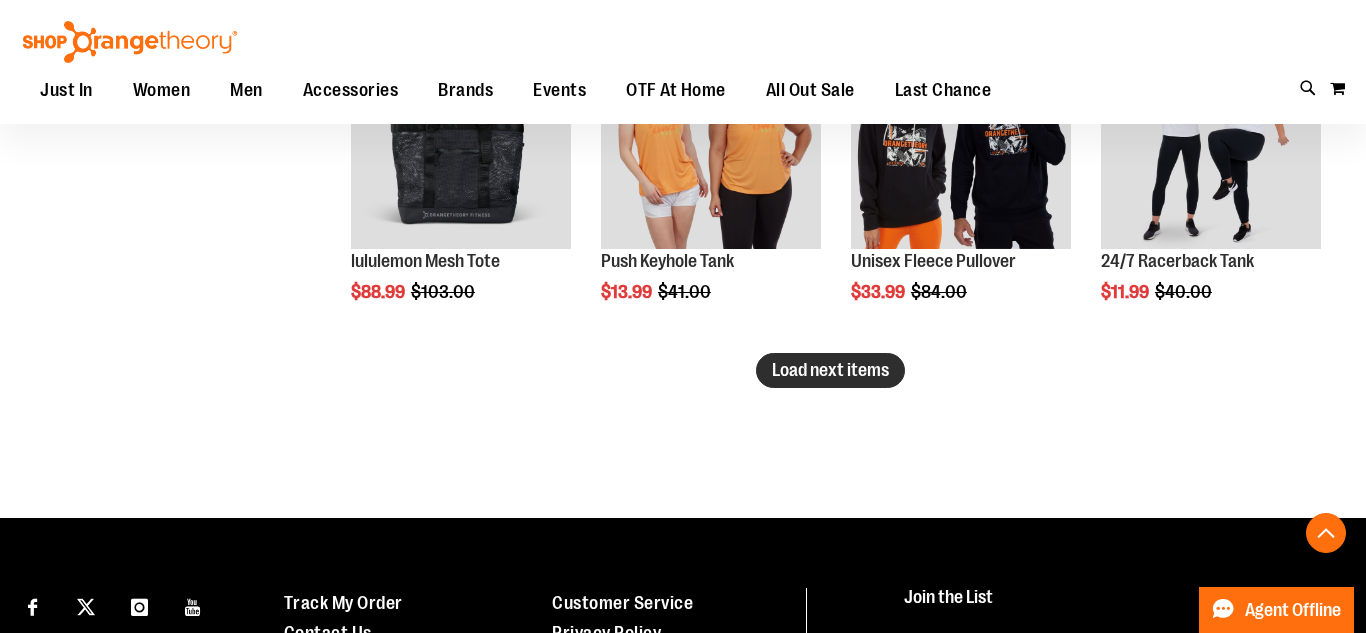 click on "Load next items" at bounding box center (830, 370) 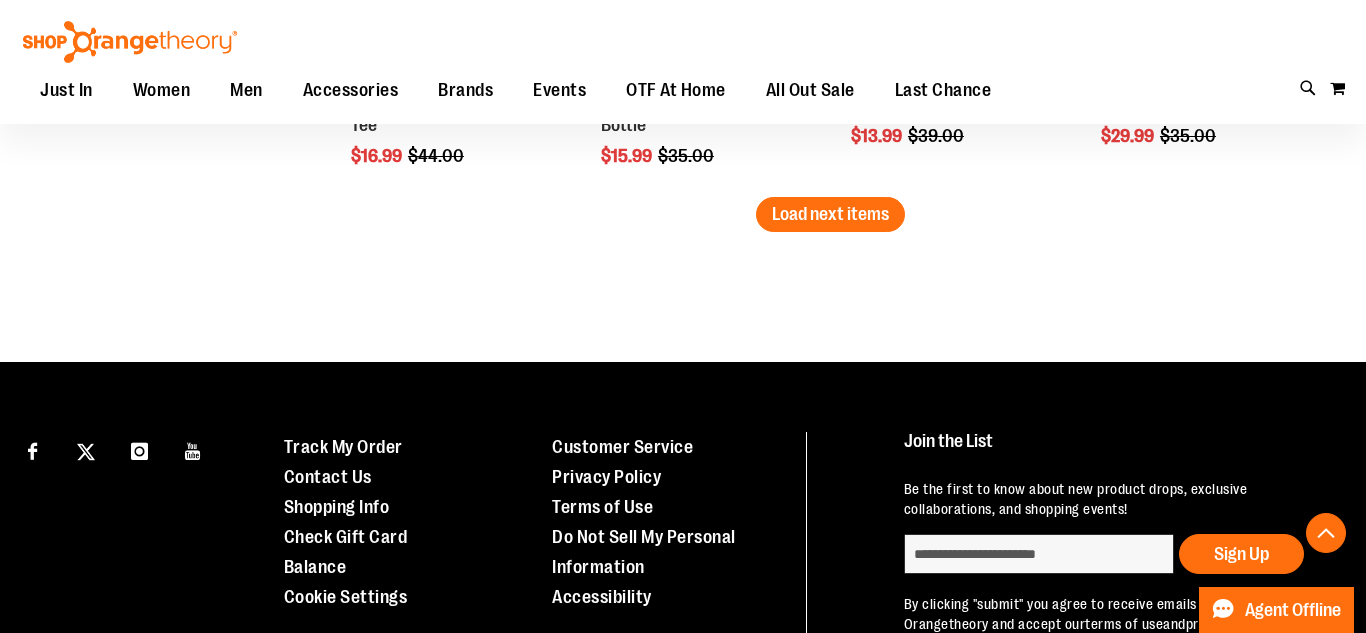 scroll, scrollTop: 5279, scrollLeft: 0, axis: vertical 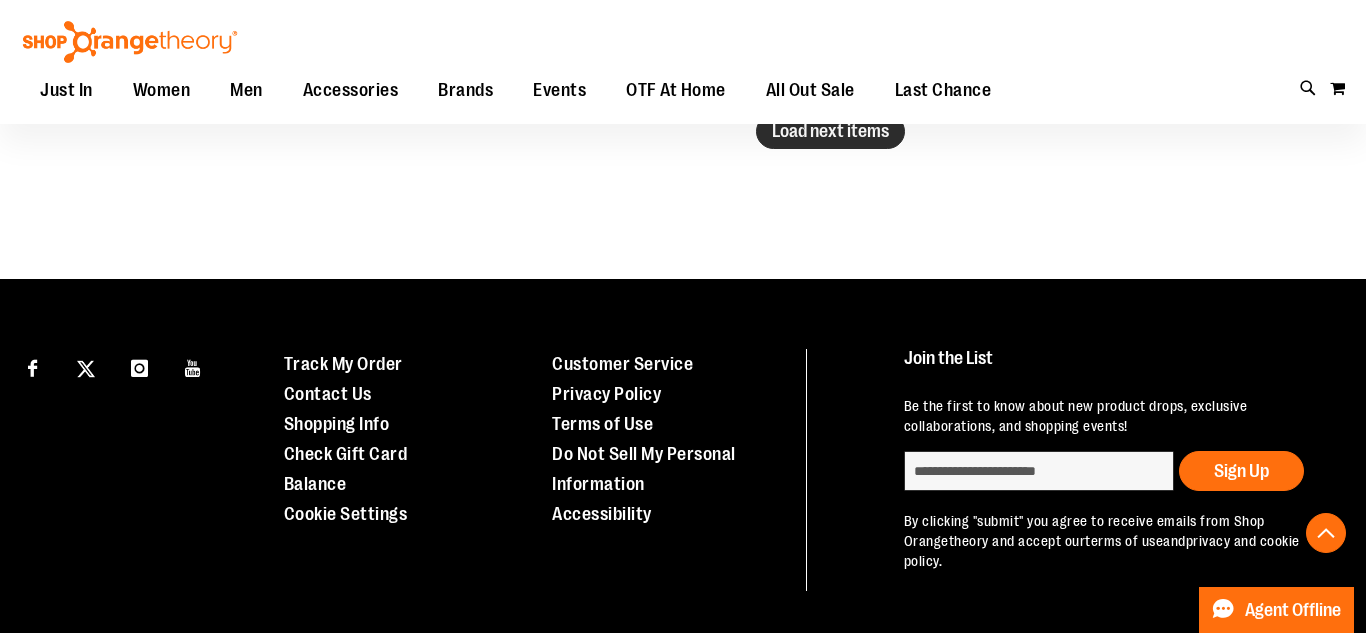 click on "Load next items" at bounding box center (830, 131) 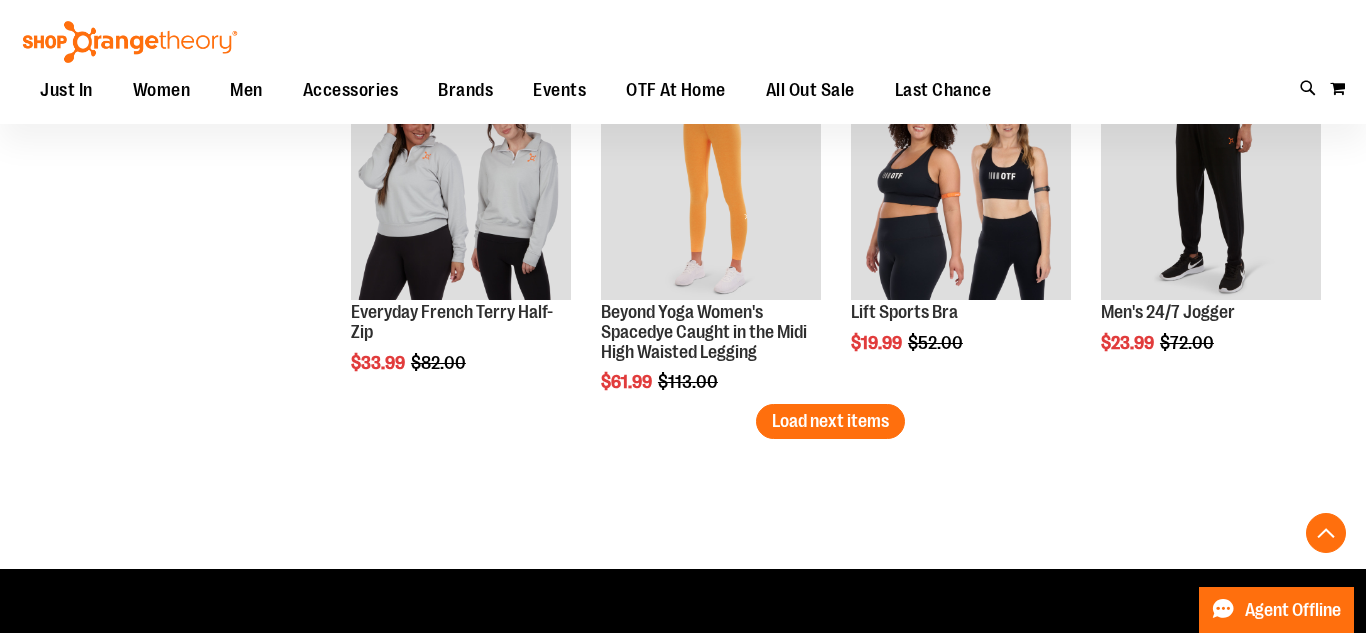 scroll, scrollTop: 5999, scrollLeft: 0, axis: vertical 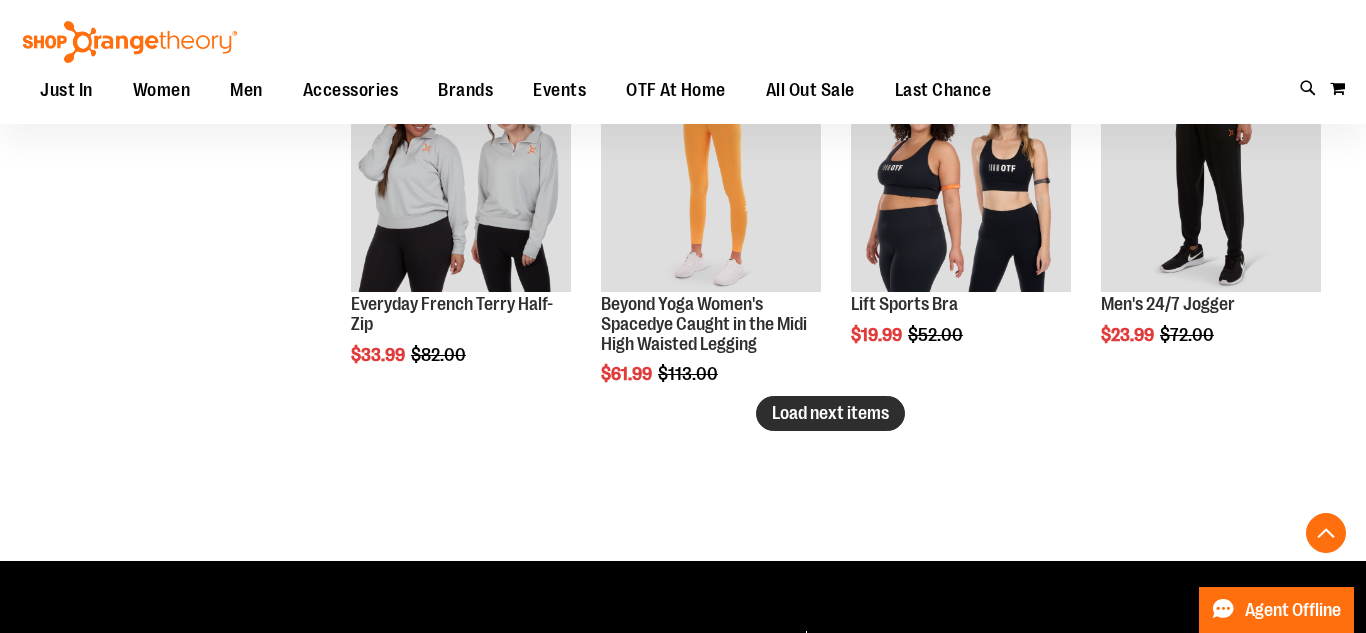 click on "Load next items" at bounding box center [830, 413] 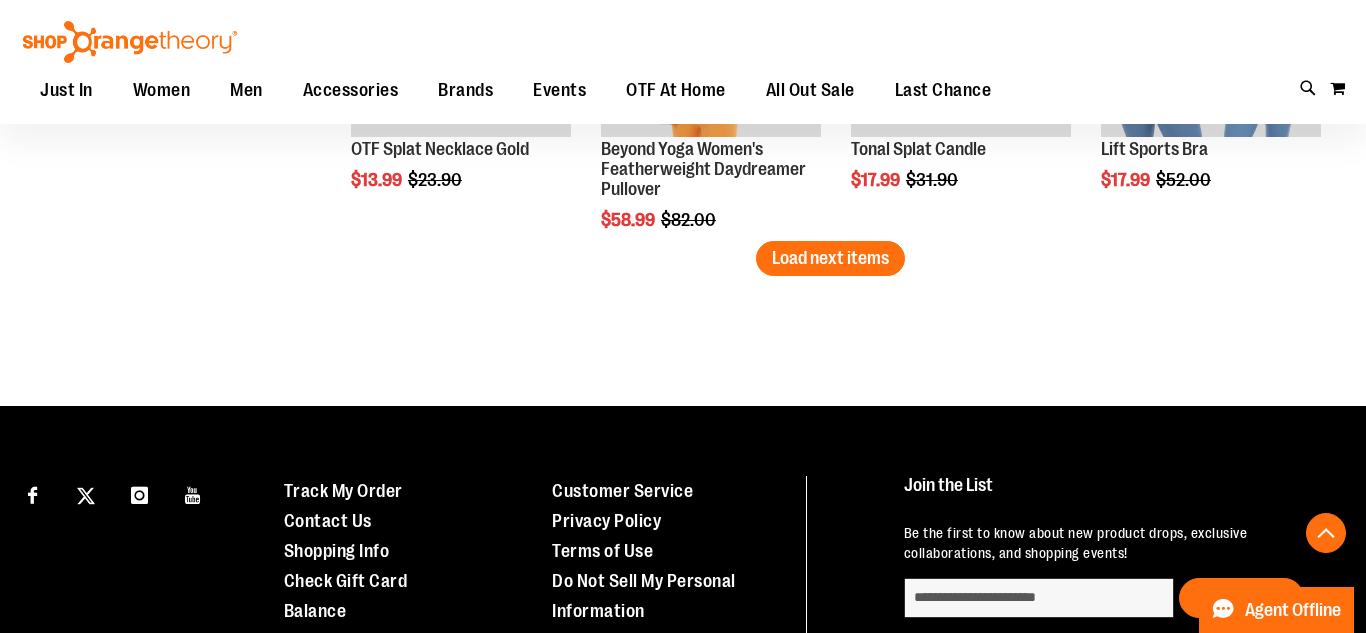 scroll, scrollTop: 7159, scrollLeft: 0, axis: vertical 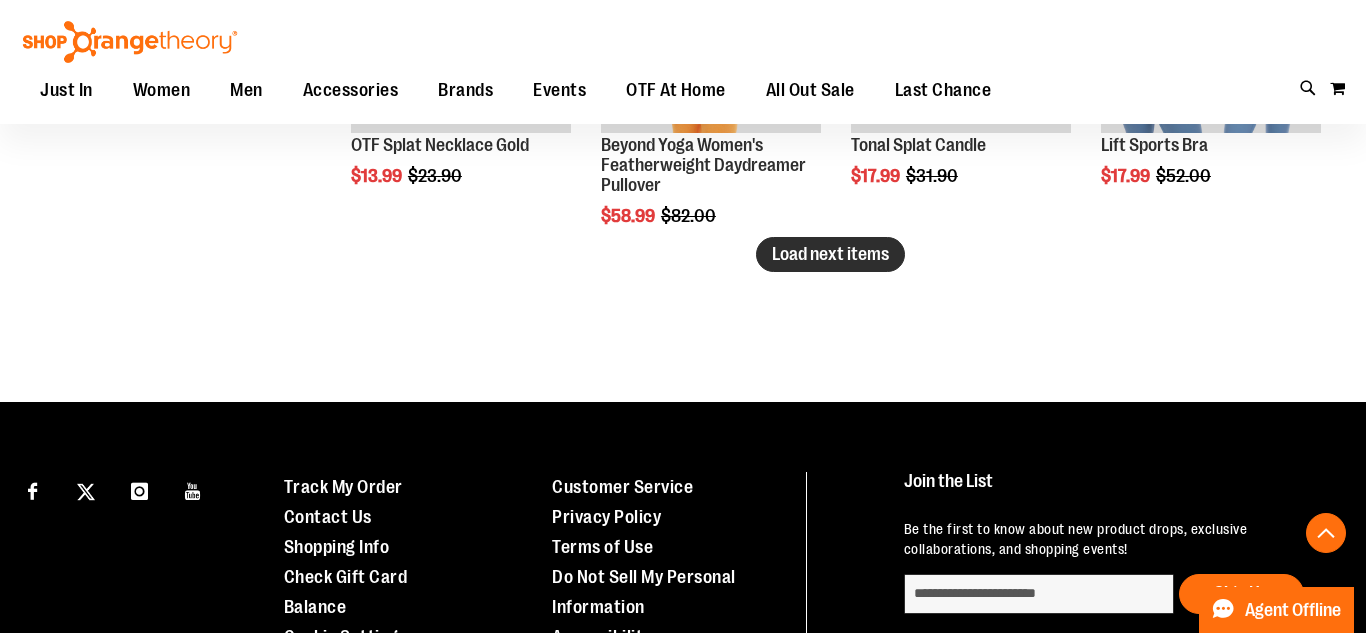 click on "Load next items" at bounding box center [830, 254] 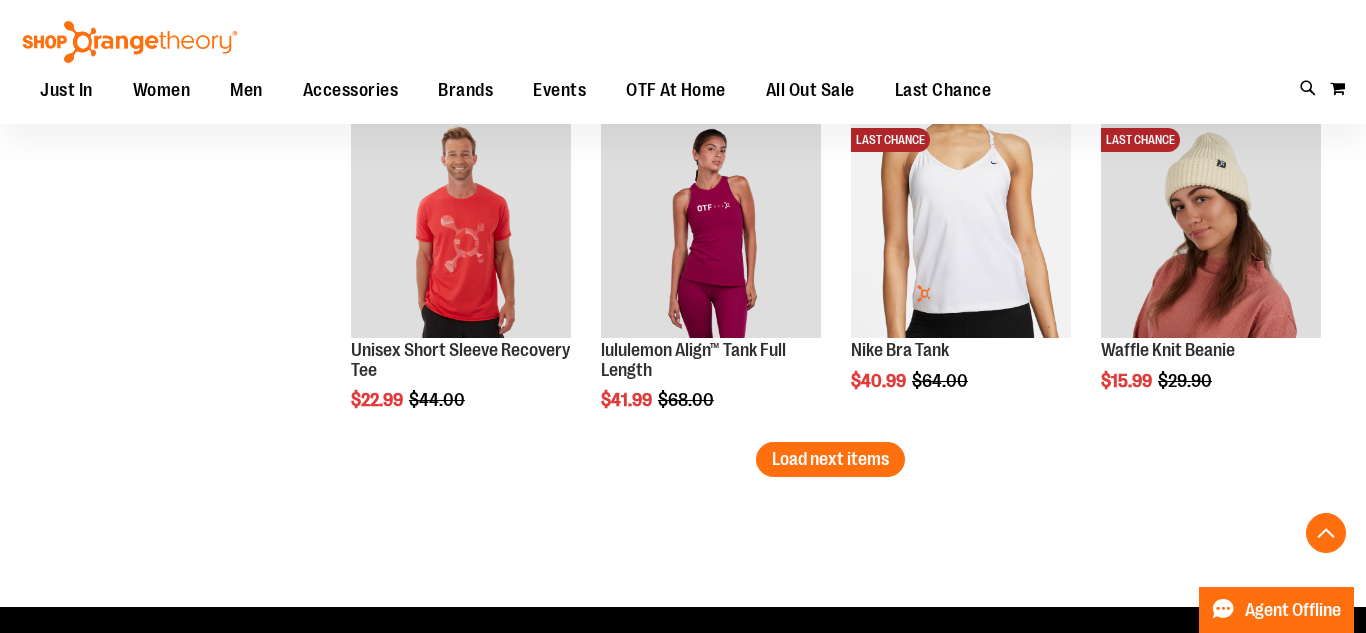scroll, scrollTop: 8159, scrollLeft: 0, axis: vertical 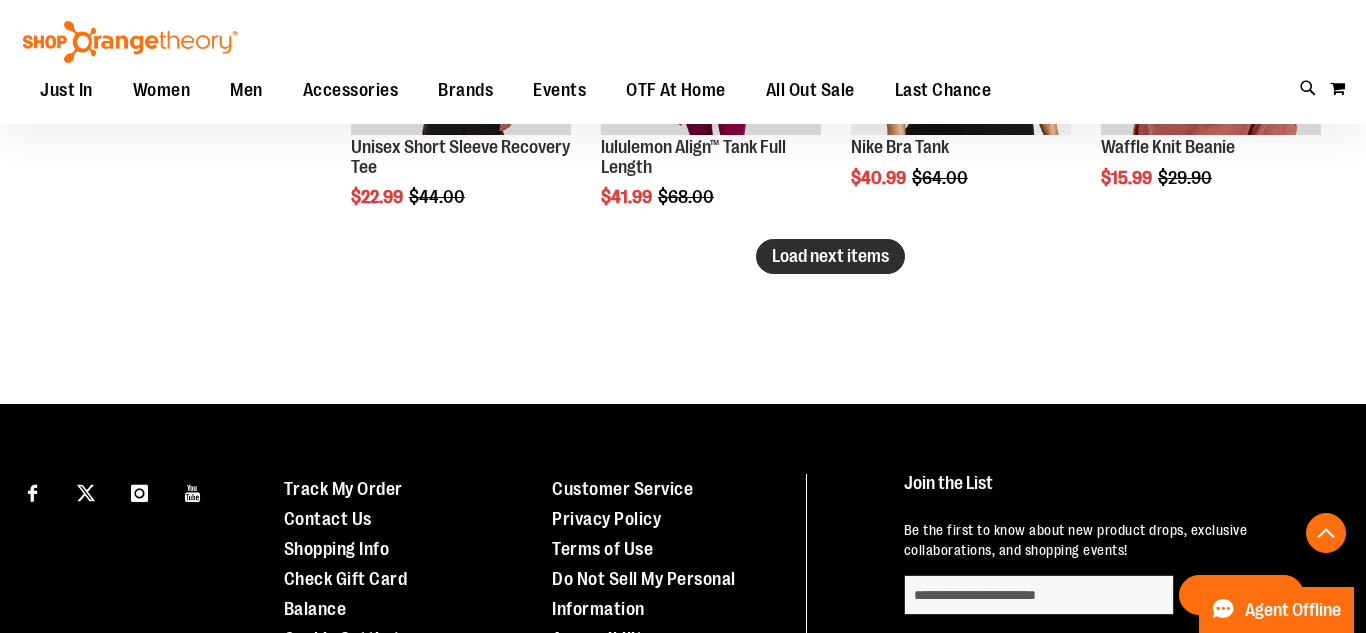 click on "Load next items" at bounding box center (830, 256) 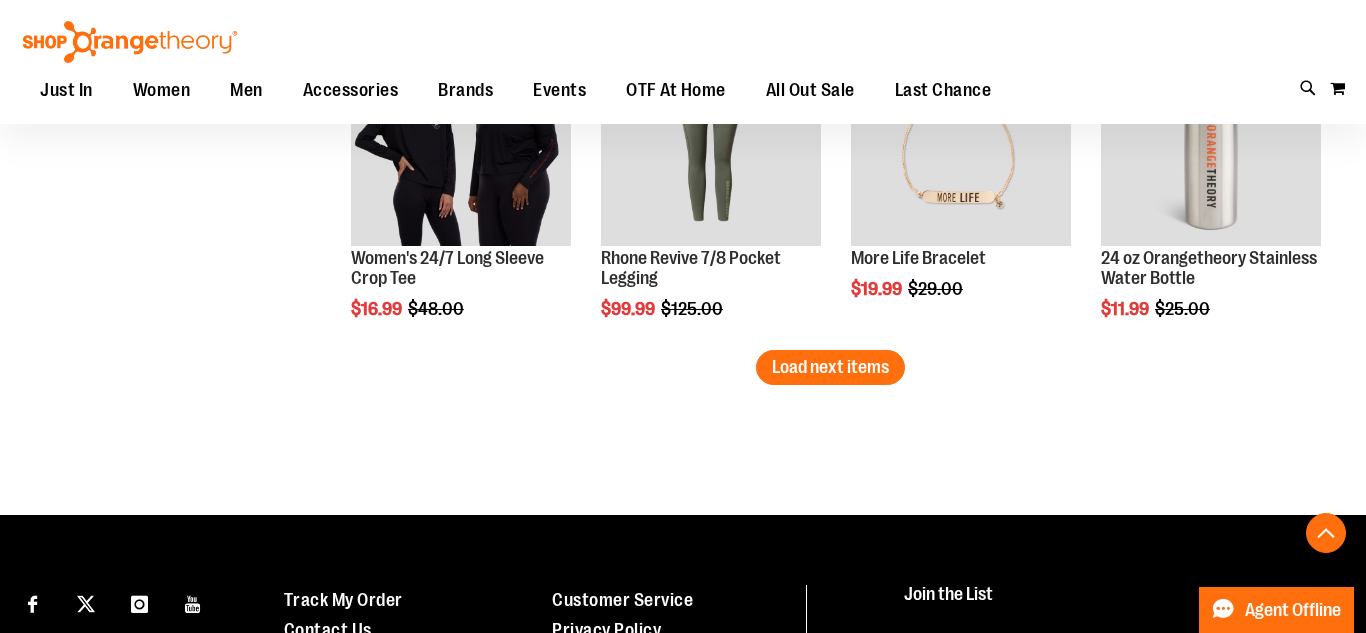 scroll, scrollTop: 9079, scrollLeft: 0, axis: vertical 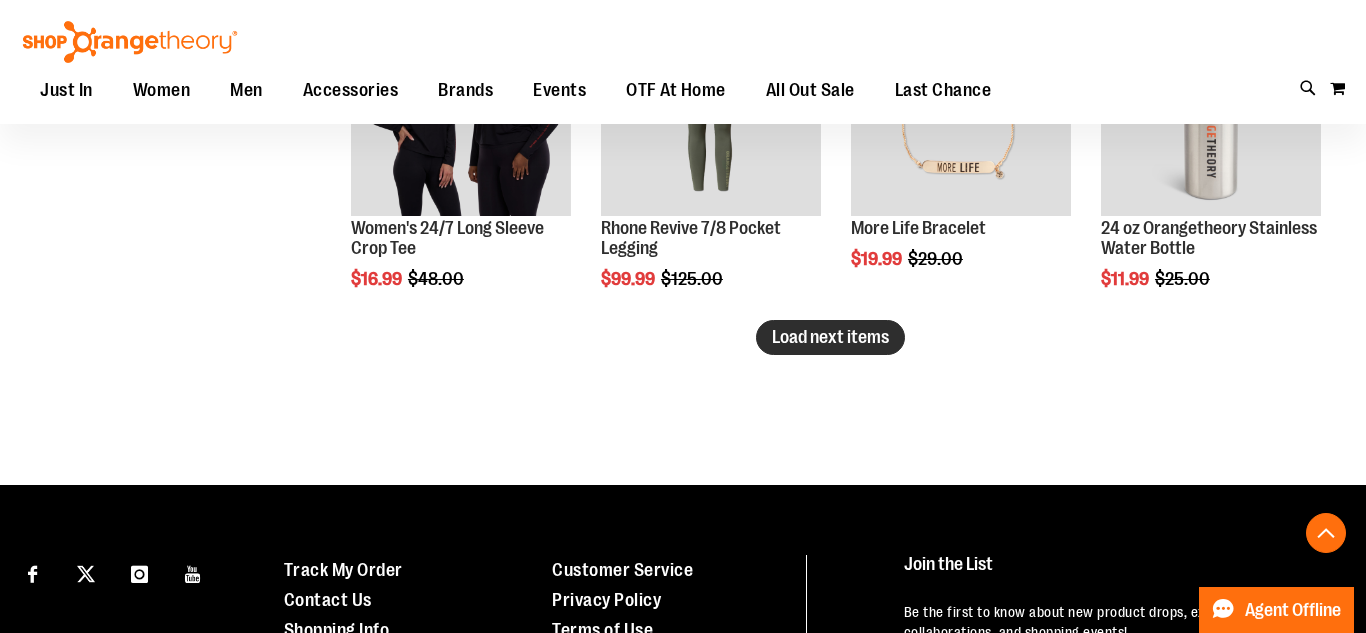 click on "Load next items" at bounding box center (830, 337) 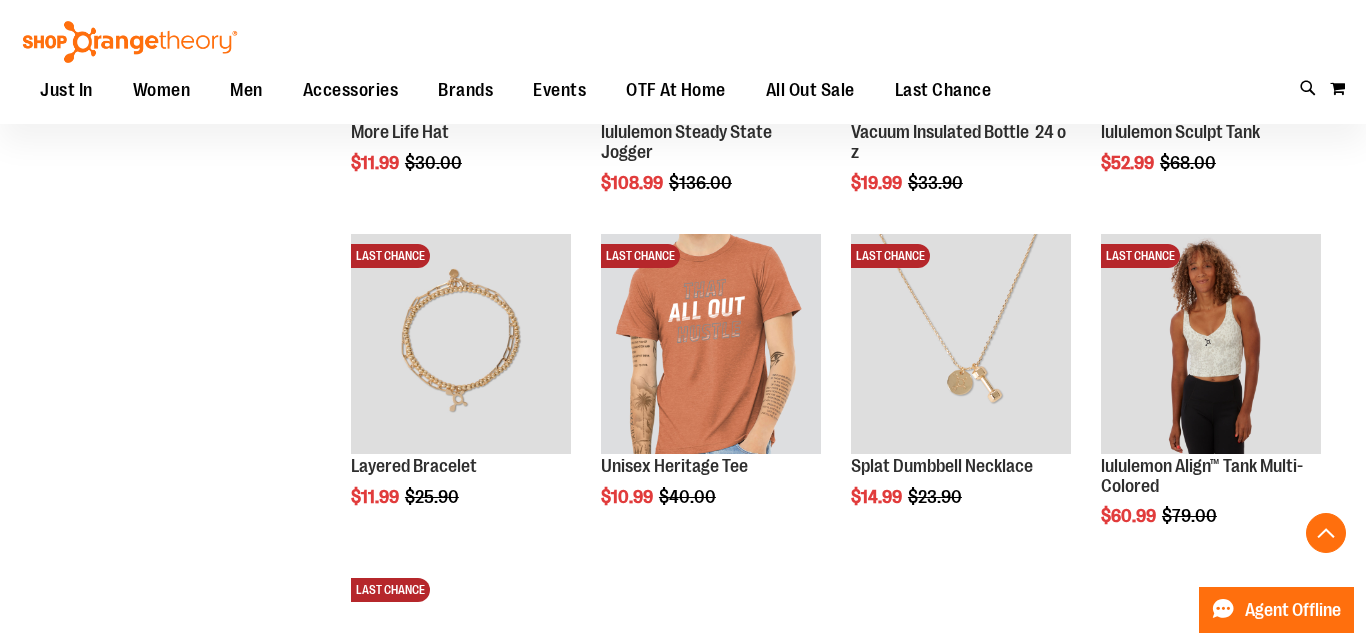scroll, scrollTop: 9519, scrollLeft: 0, axis: vertical 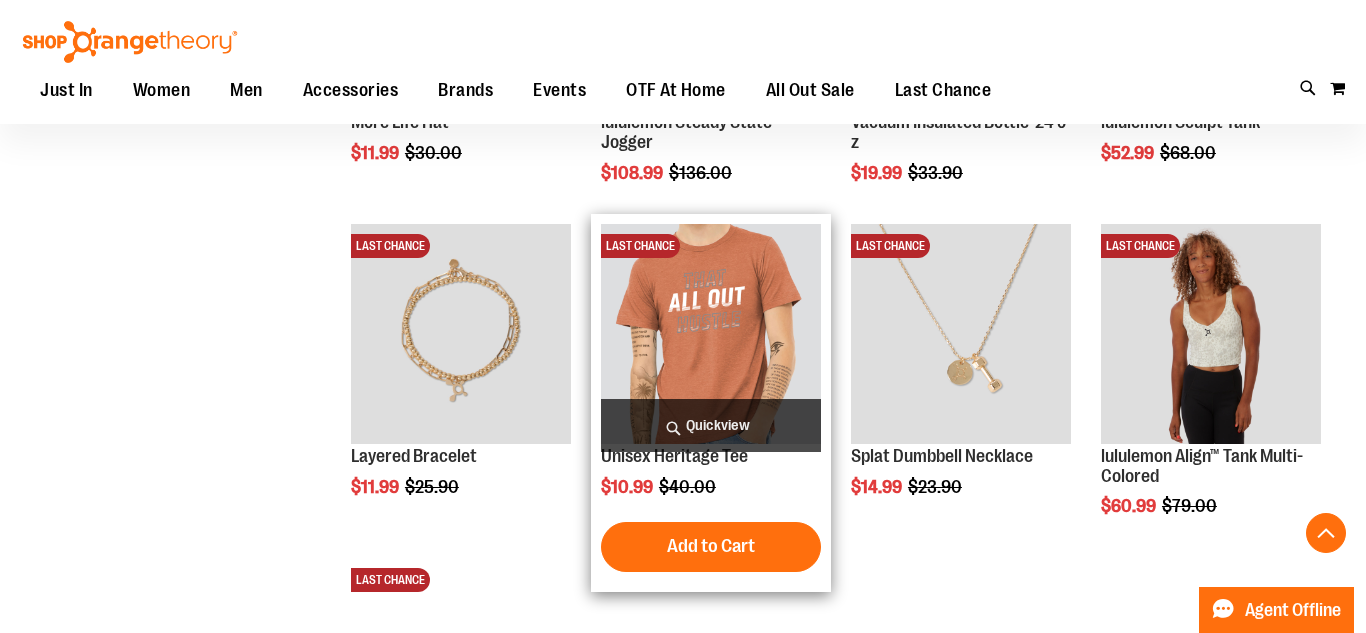 click at bounding box center [711, 334] 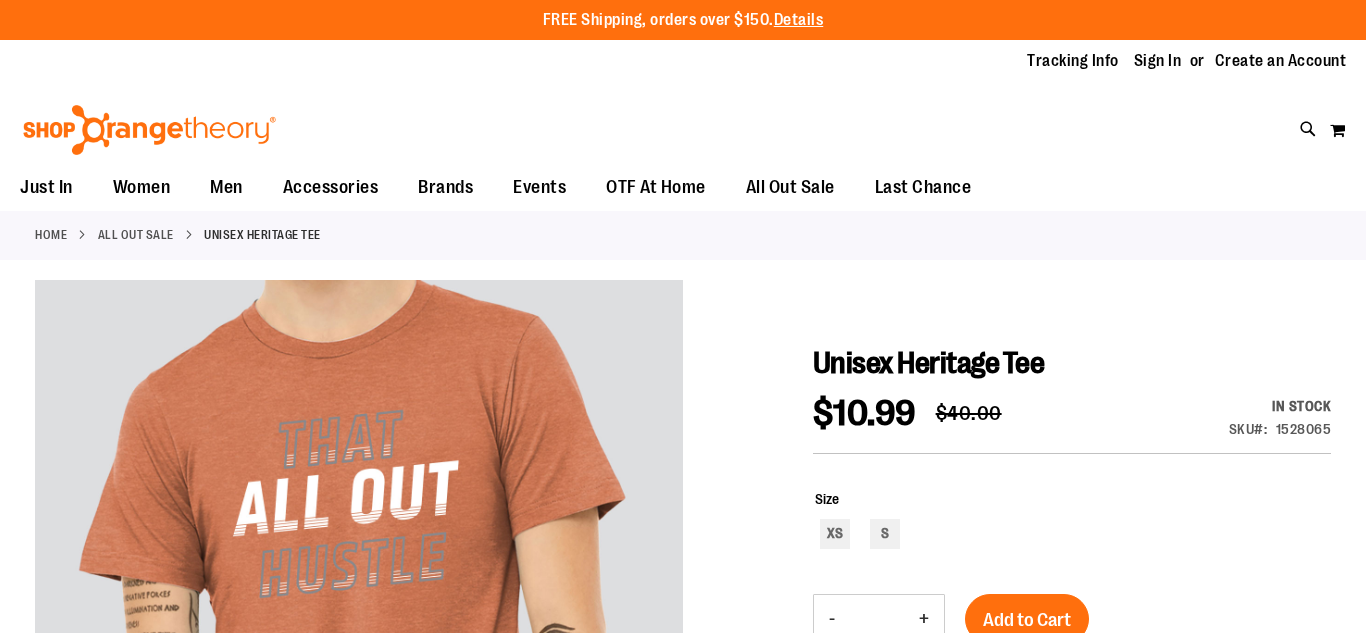 scroll, scrollTop: 0, scrollLeft: 0, axis: both 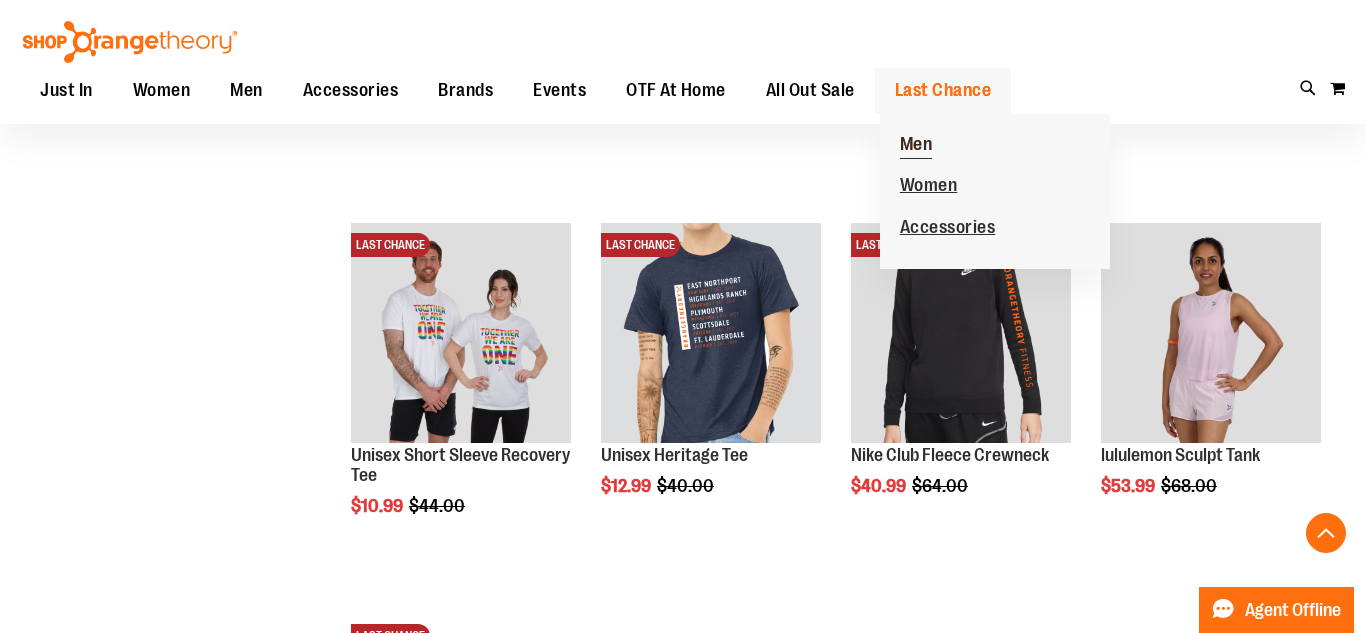 click on "Men" at bounding box center [916, 146] 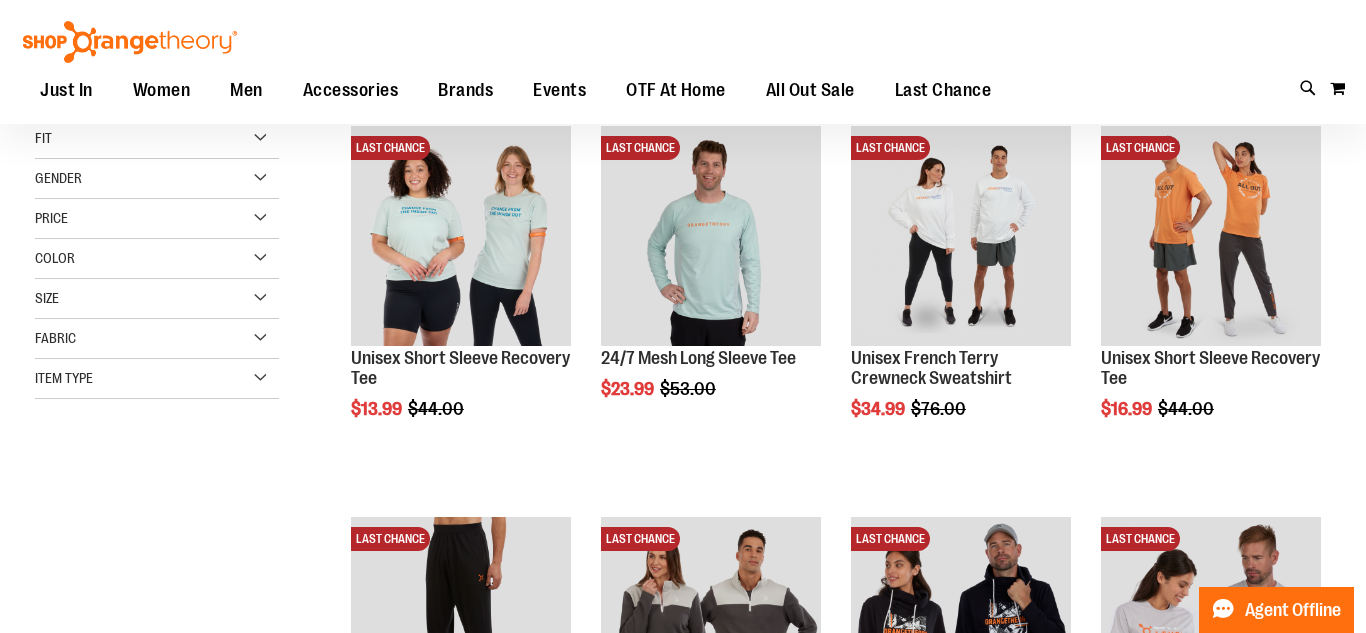 scroll, scrollTop: 279, scrollLeft: 0, axis: vertical 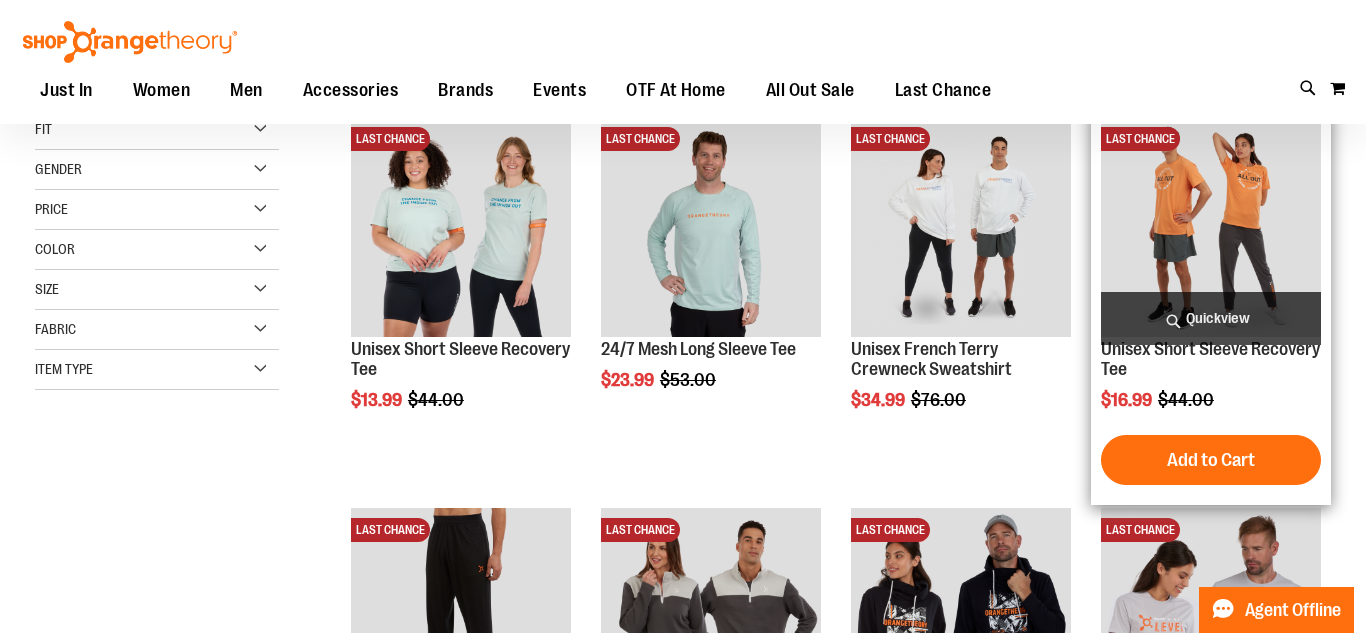 click at bounding box center (1211, 227) 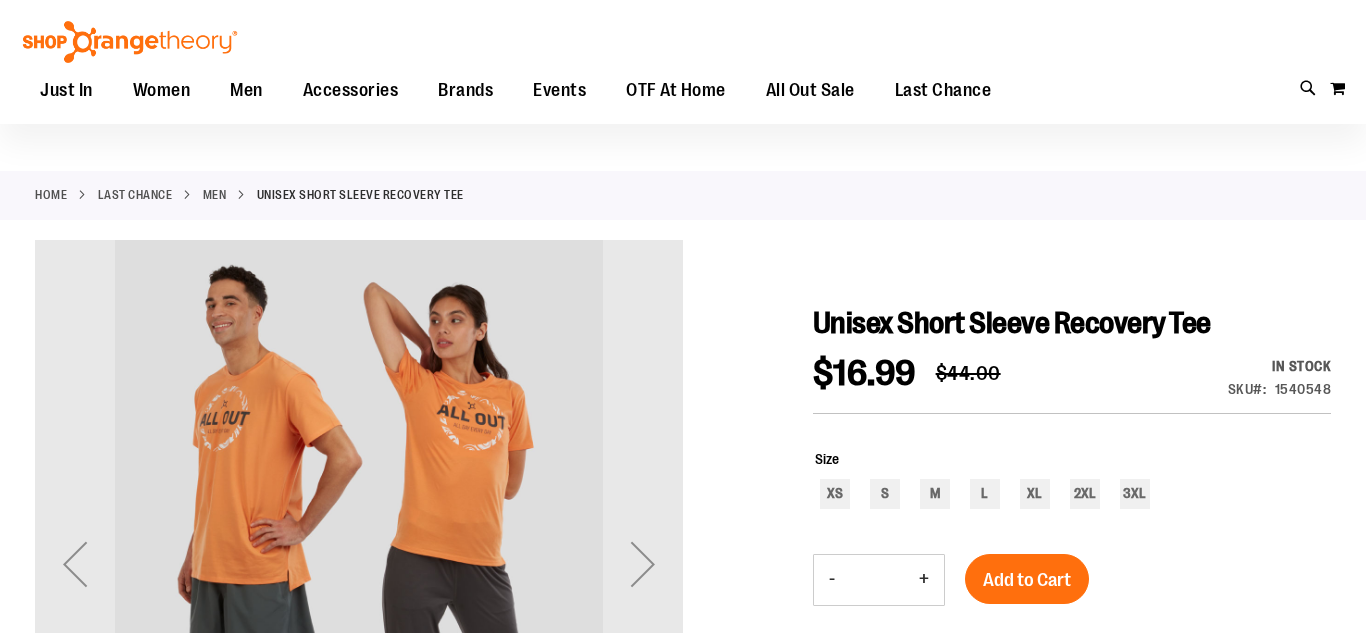 scroll, scrollTop: 199, scrollLeft: 0, axis: vertical 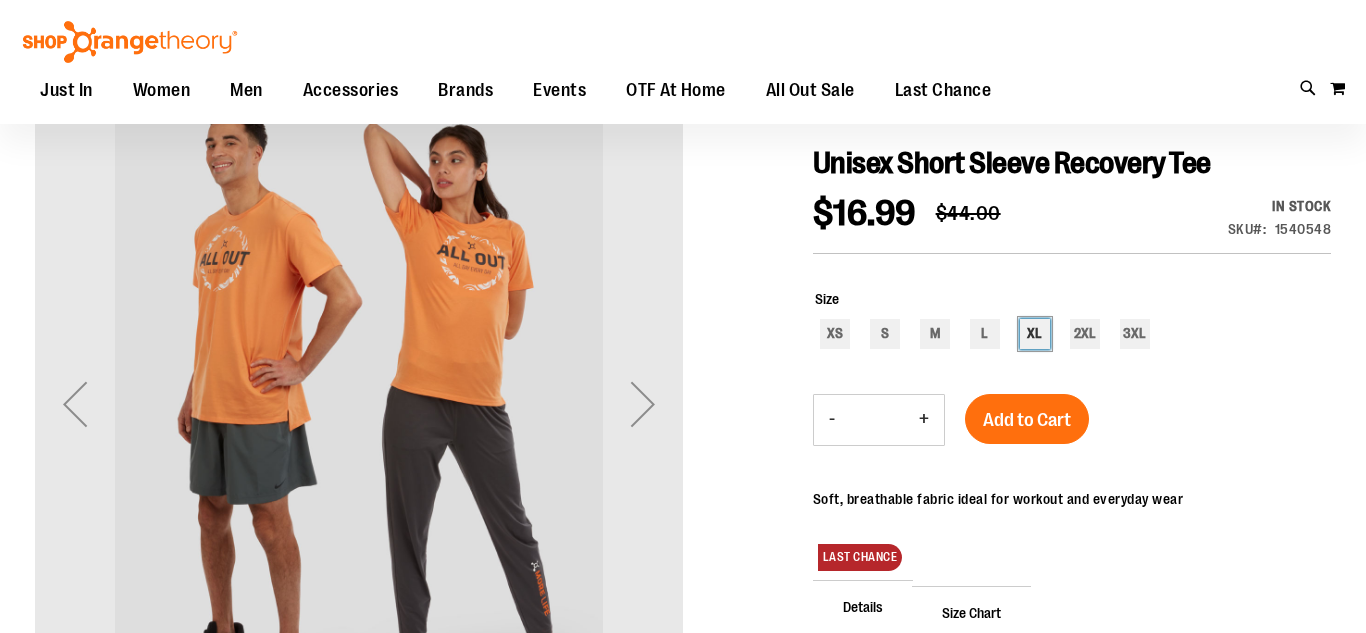 click on "XL" at bounding box center (1035, 334) 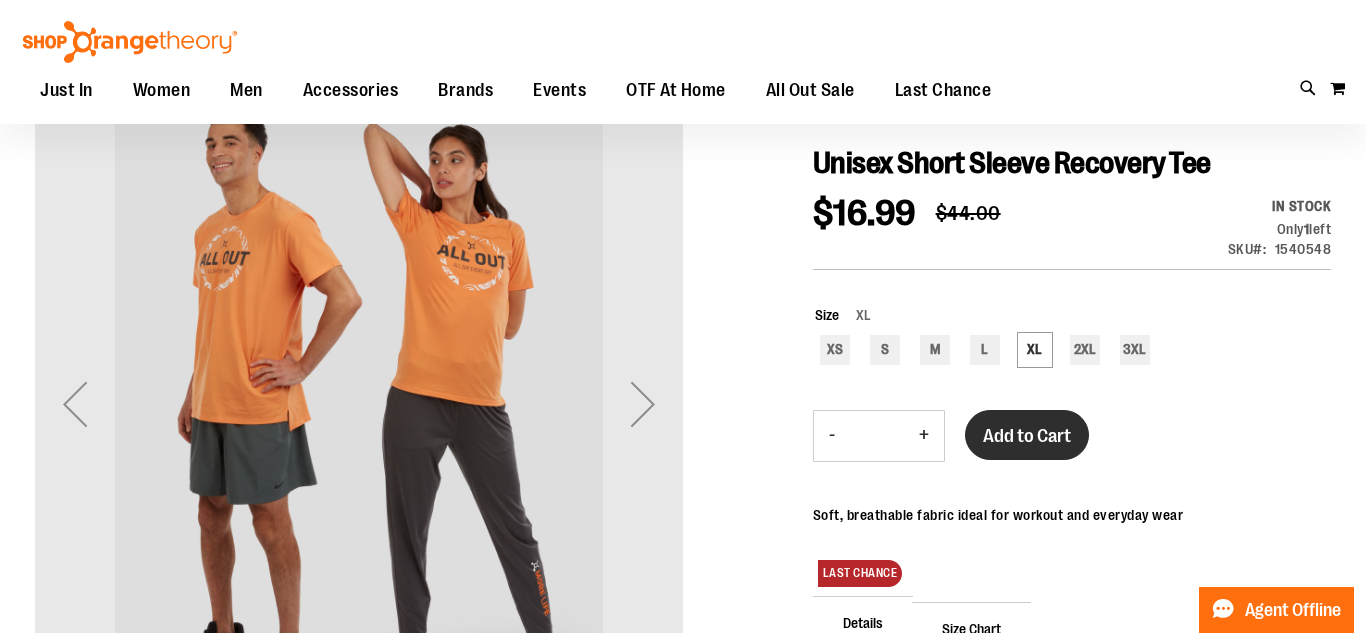 click on "Add to Cart" at bounding box center [1027, 436] 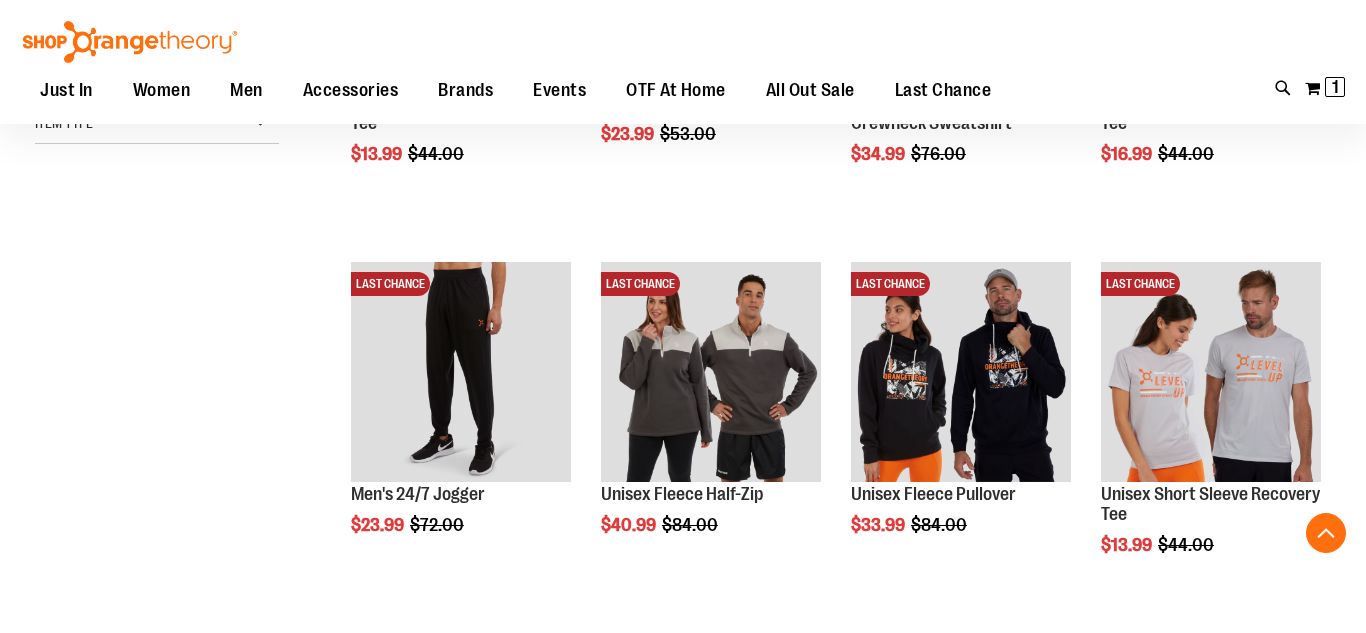scroll, scrollTop: 353, scrollLeft: 0, axis: vertical 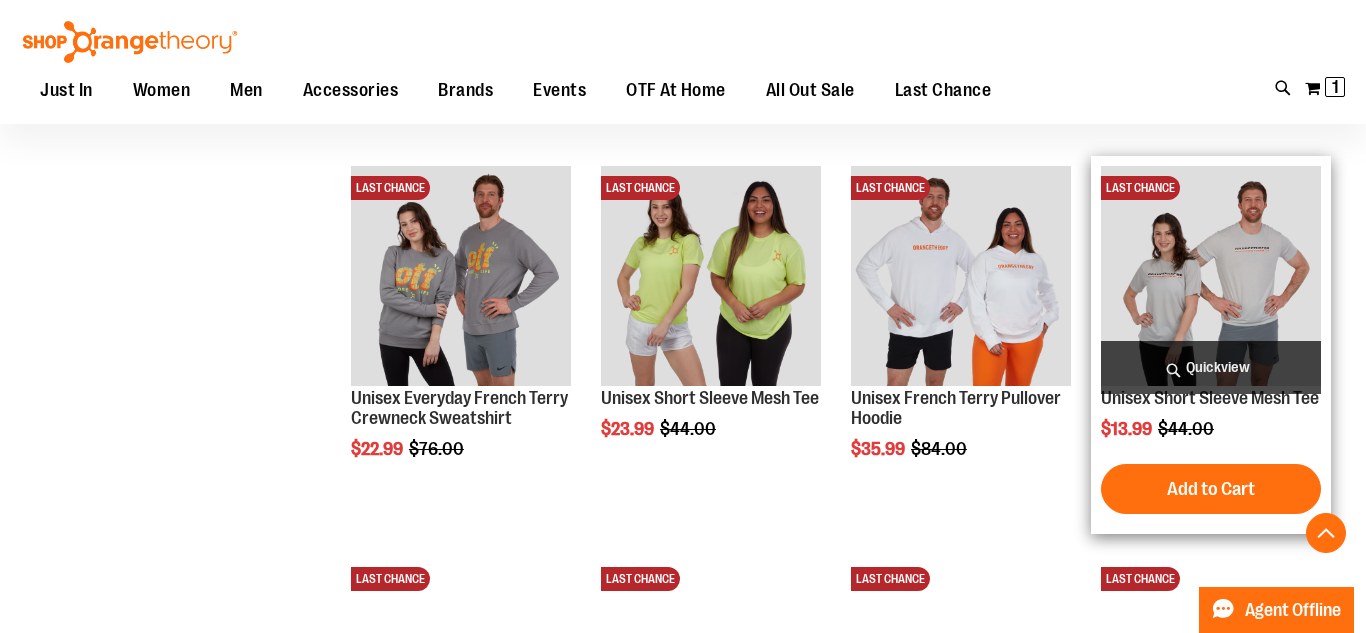 click at bounding box center (1211, 276) 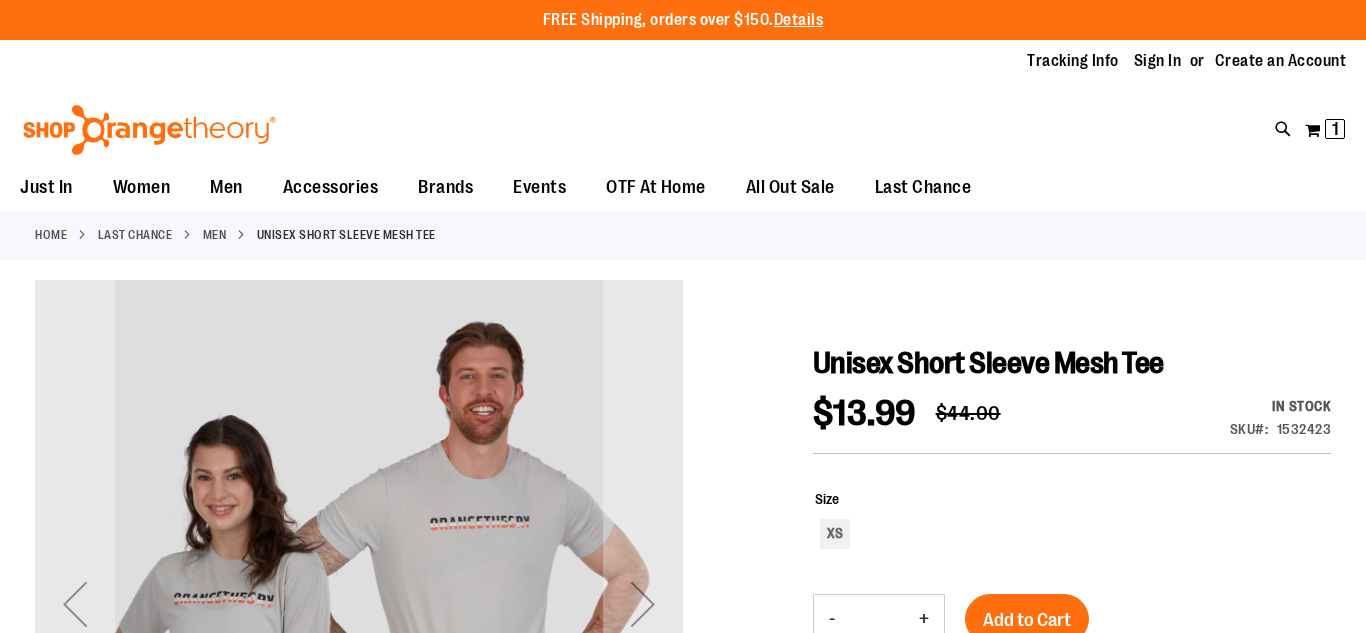 scroll, scrollTop: 0, scrollLeft: 0, axis: both 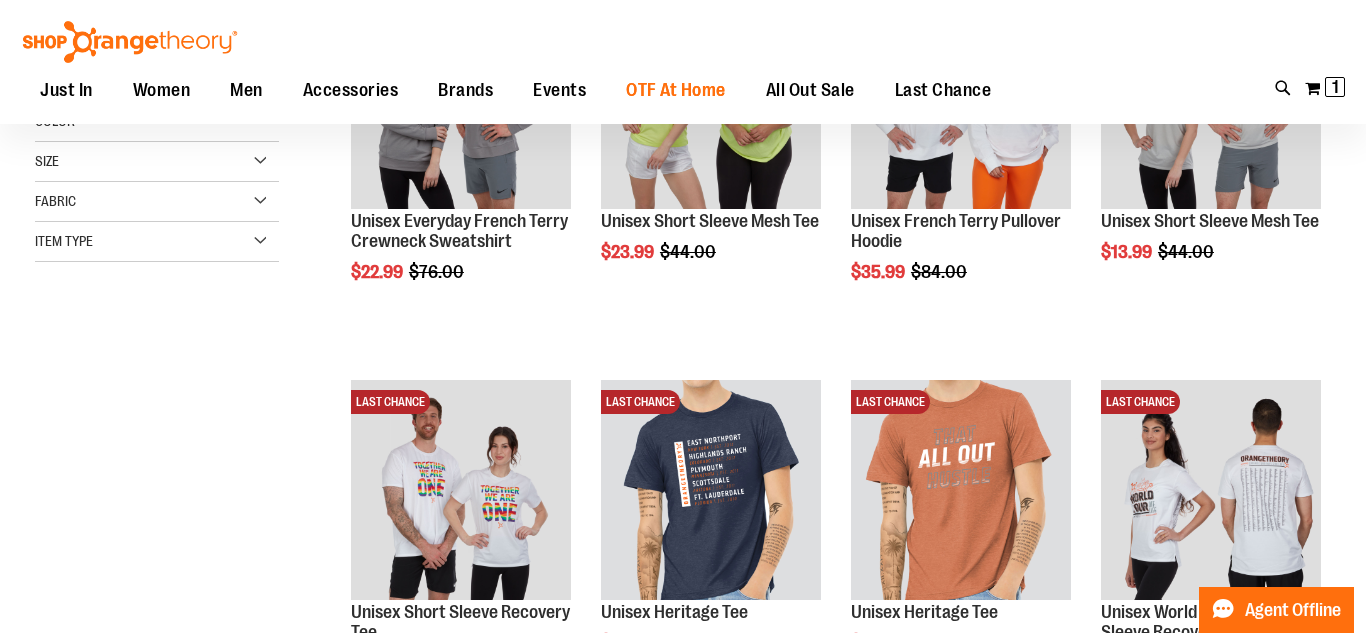 click on "OTF At Home" at bounding box center (676, 90) 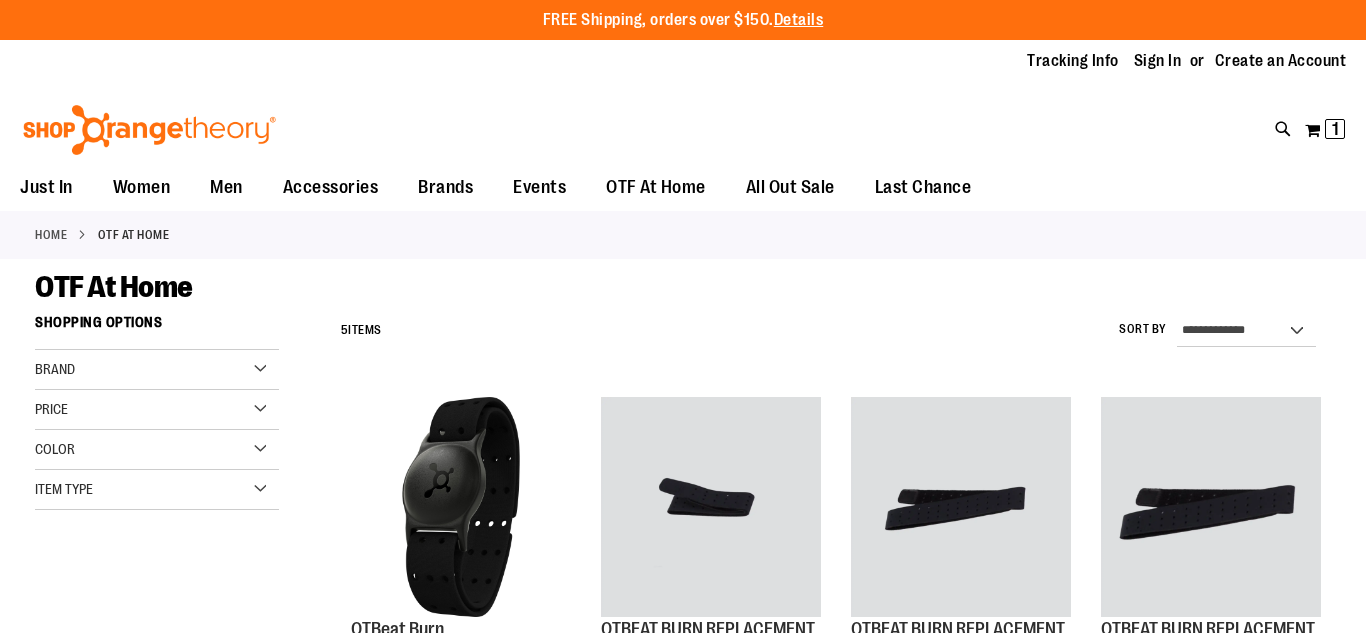 scroll, scrollTop: 0, scrollLeft: 0, axis: both 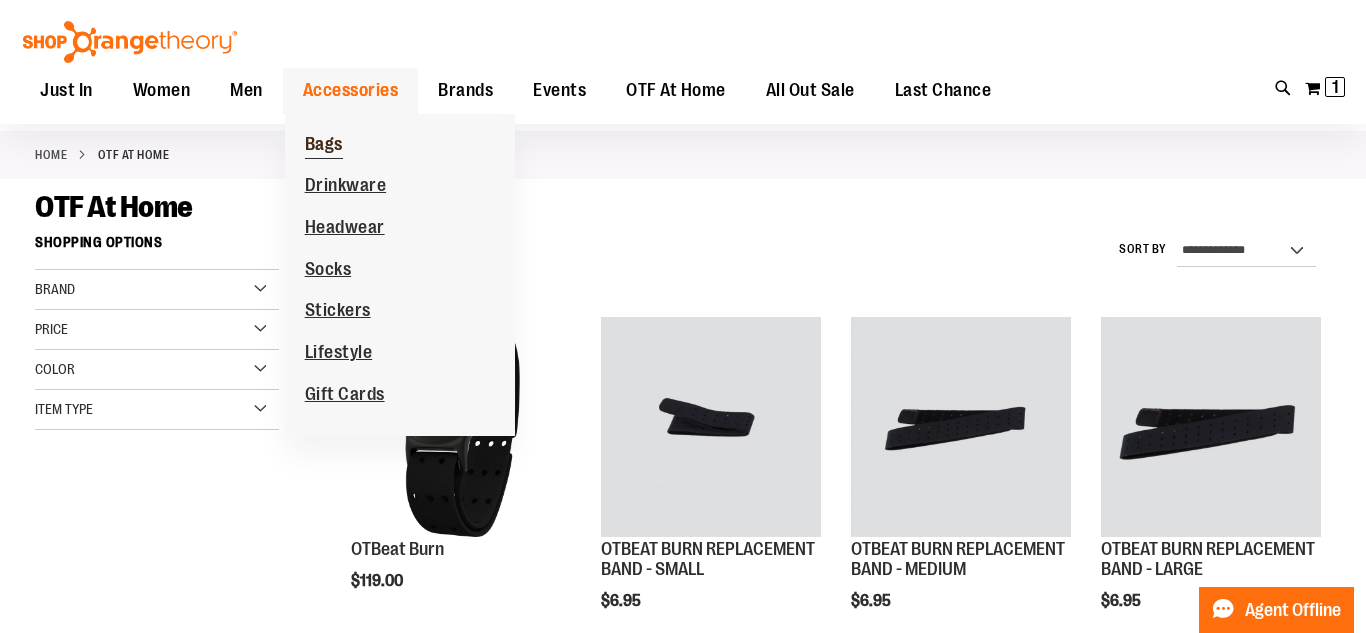 click on "Bags" at bounding box center [324, 146] 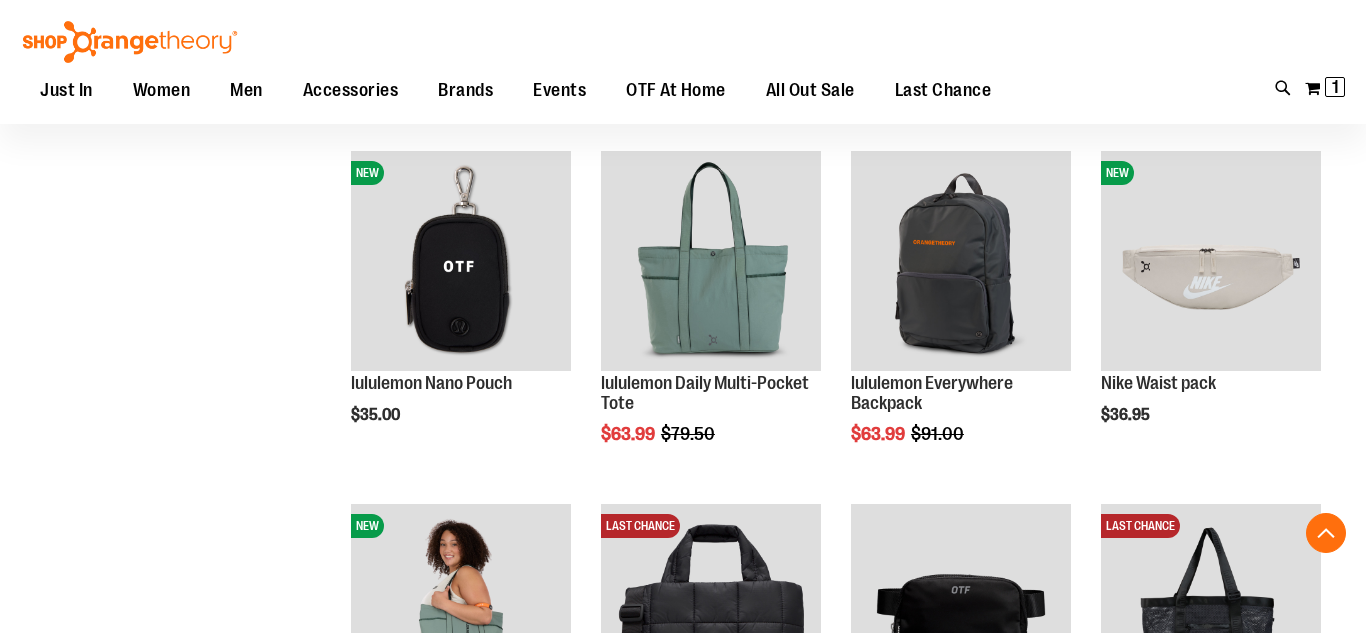 scroll, scrollTop: 599, scrollLeft: 0, axis: vertical 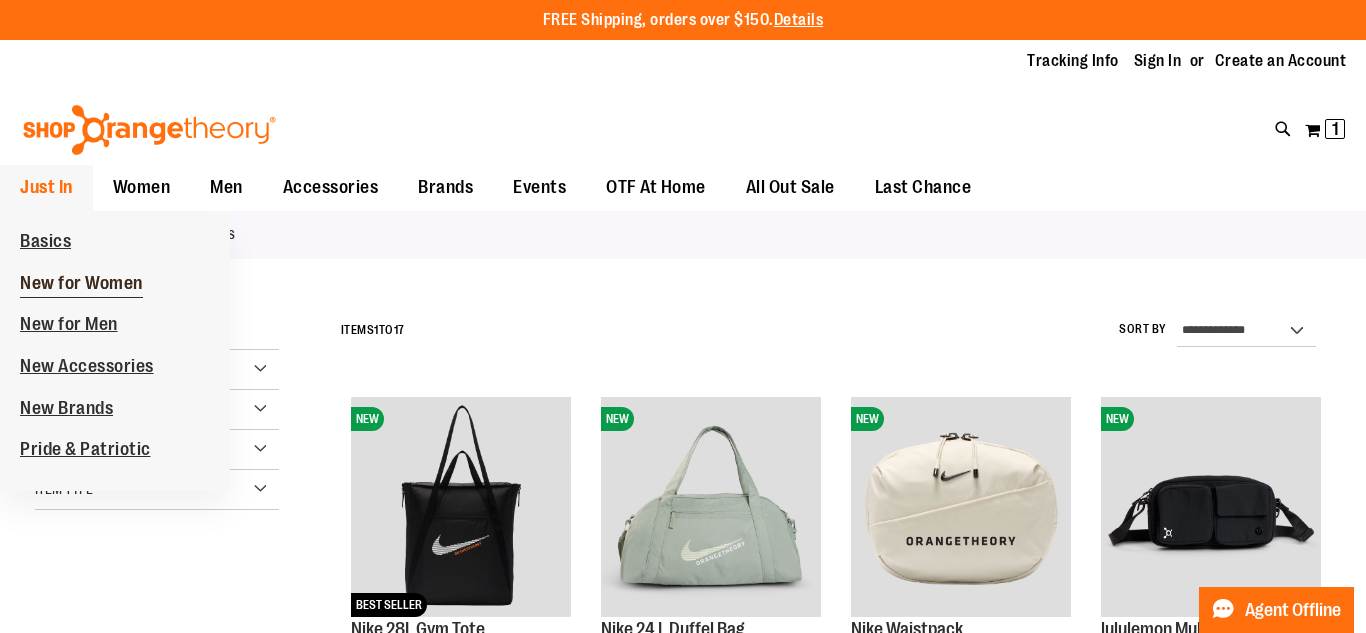 click on "New for Women" at bounding box center [81, 285] 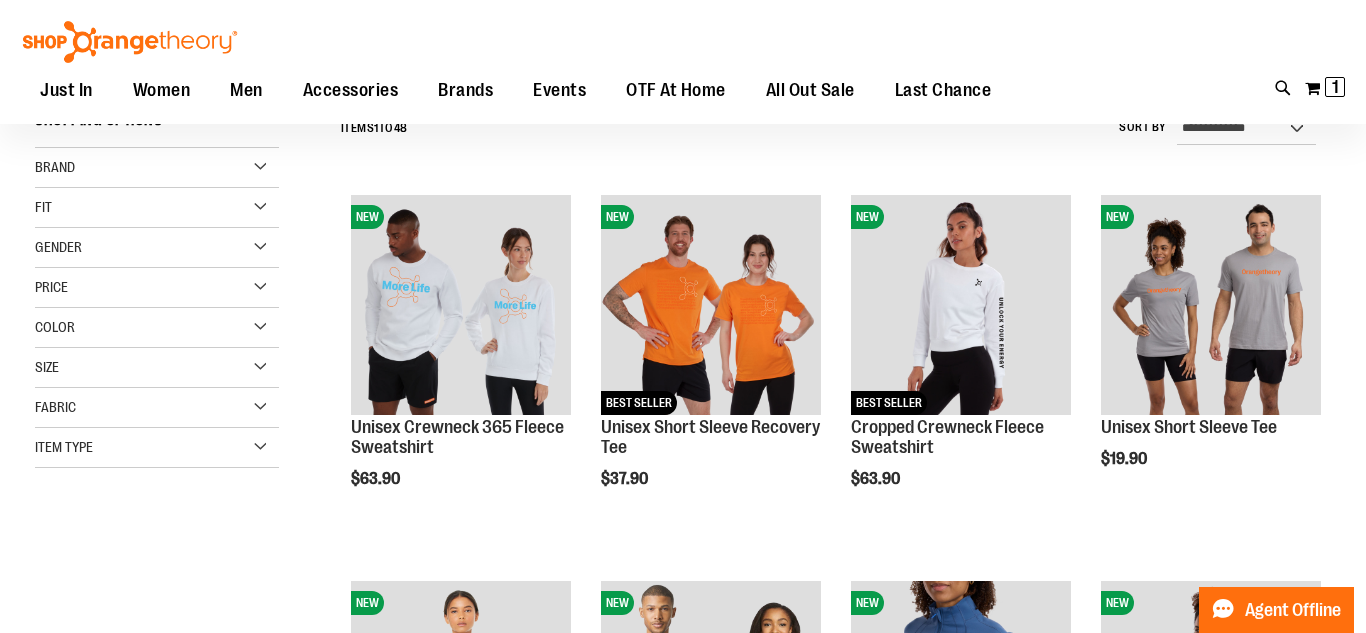 scroll, scrollTop: 199, scrollLeft: 0, axis: vertical 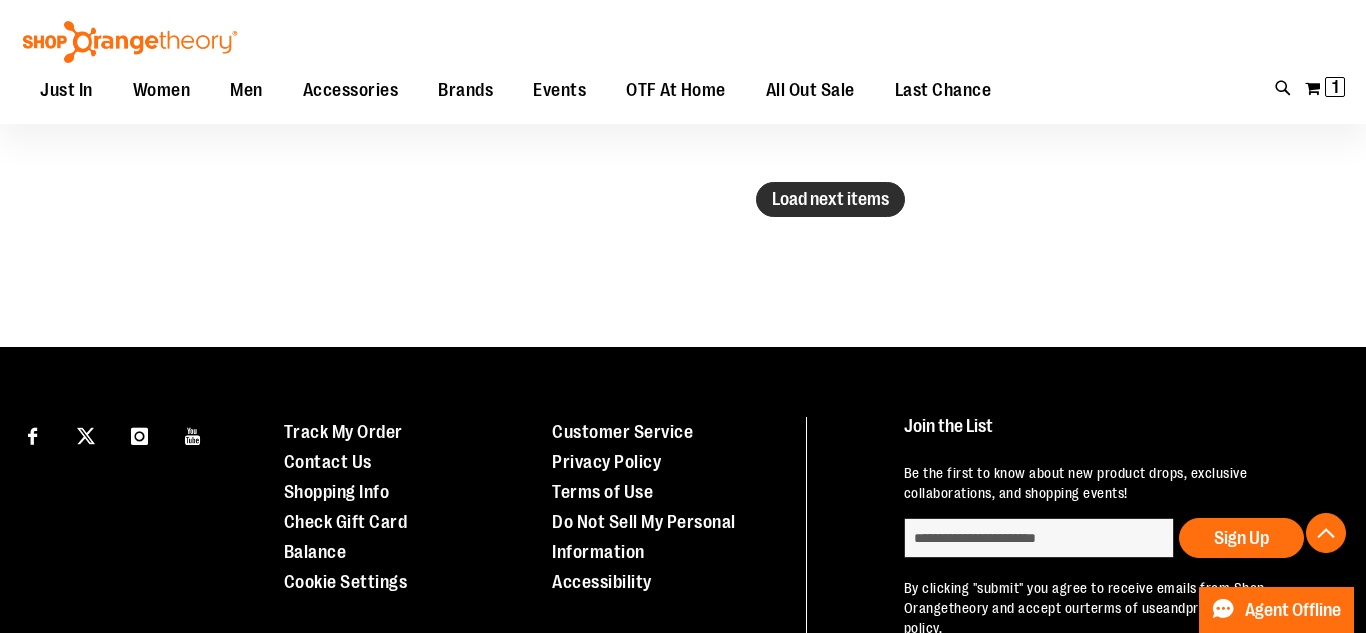 click on "Load next items" at bounding box center [830, 199] 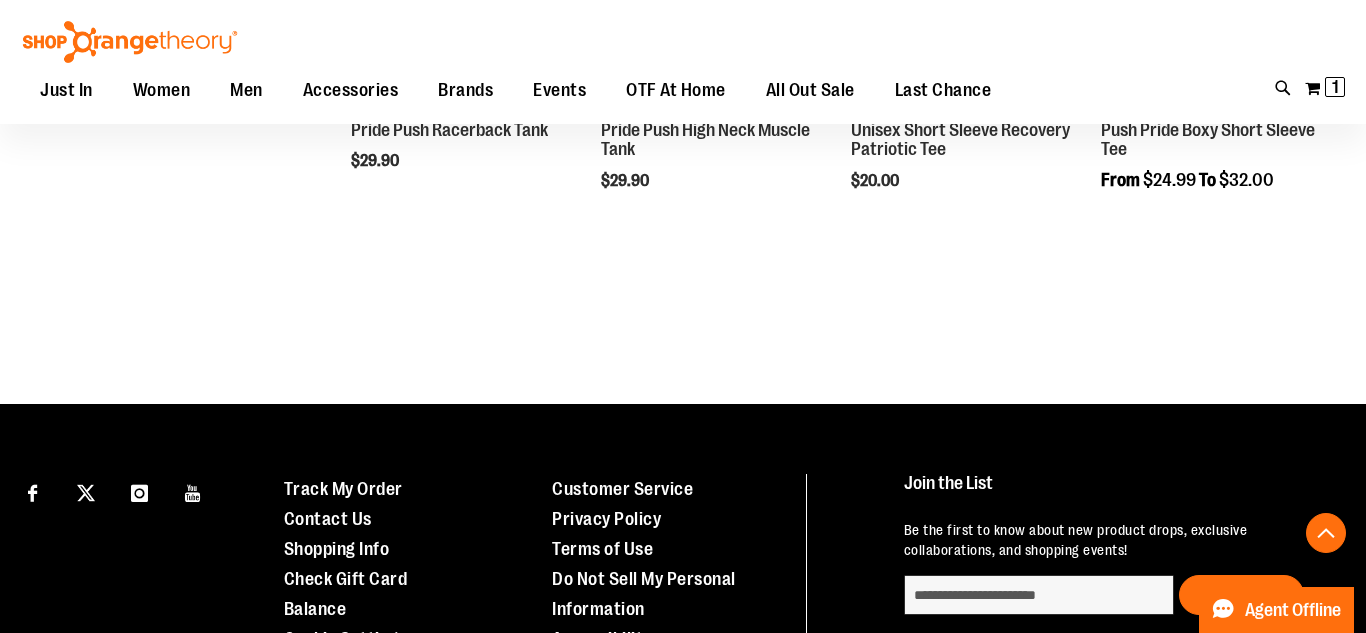 scroll, scrollTop: 4759, scrollLeft: 0, axis: vertical 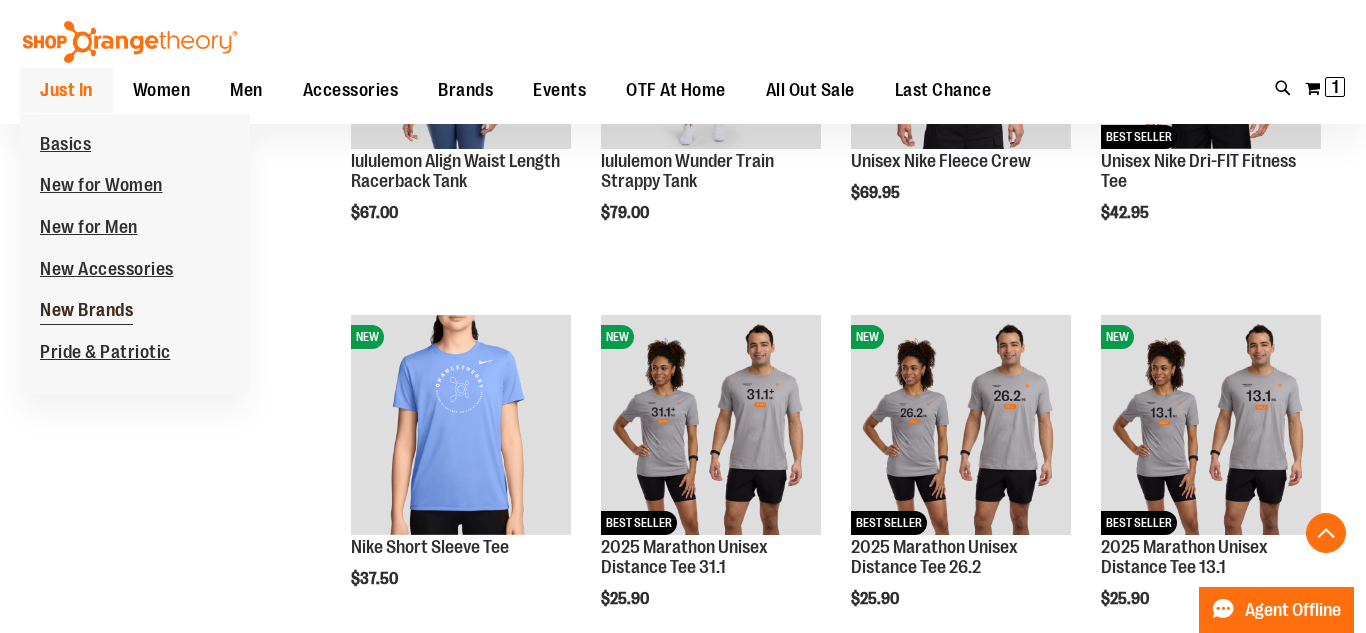 click on "New Brands" at bounding box center [86, 312] 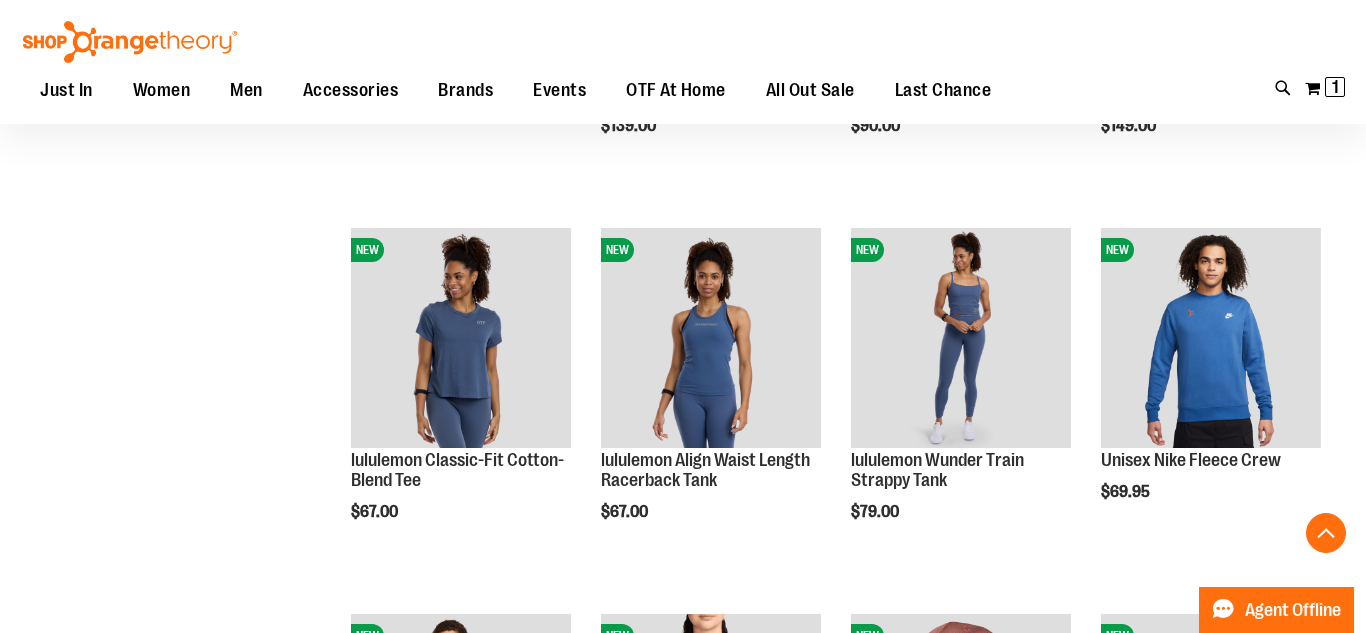 scroll, scrollTop: 559, scrollLeft: 0, axis: vertical 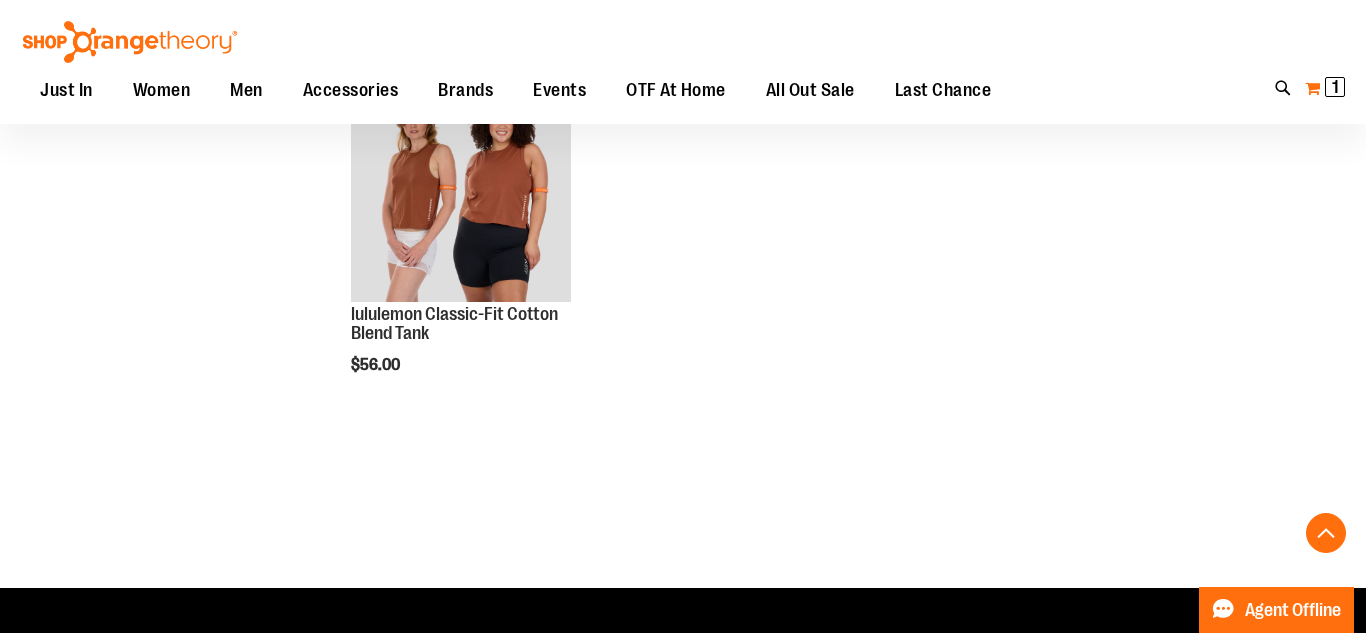 click on "1" at bounding box center [1335, 87] 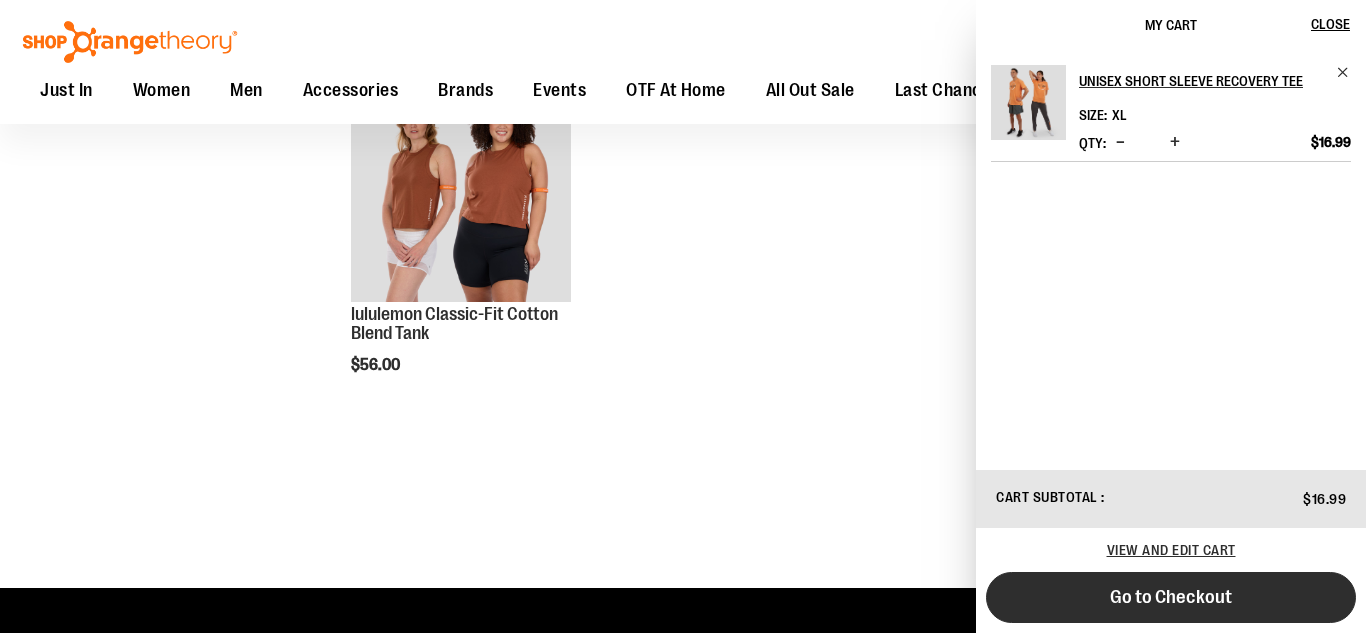 click on "Go to Checkout" at bounding box center (1171, 597) 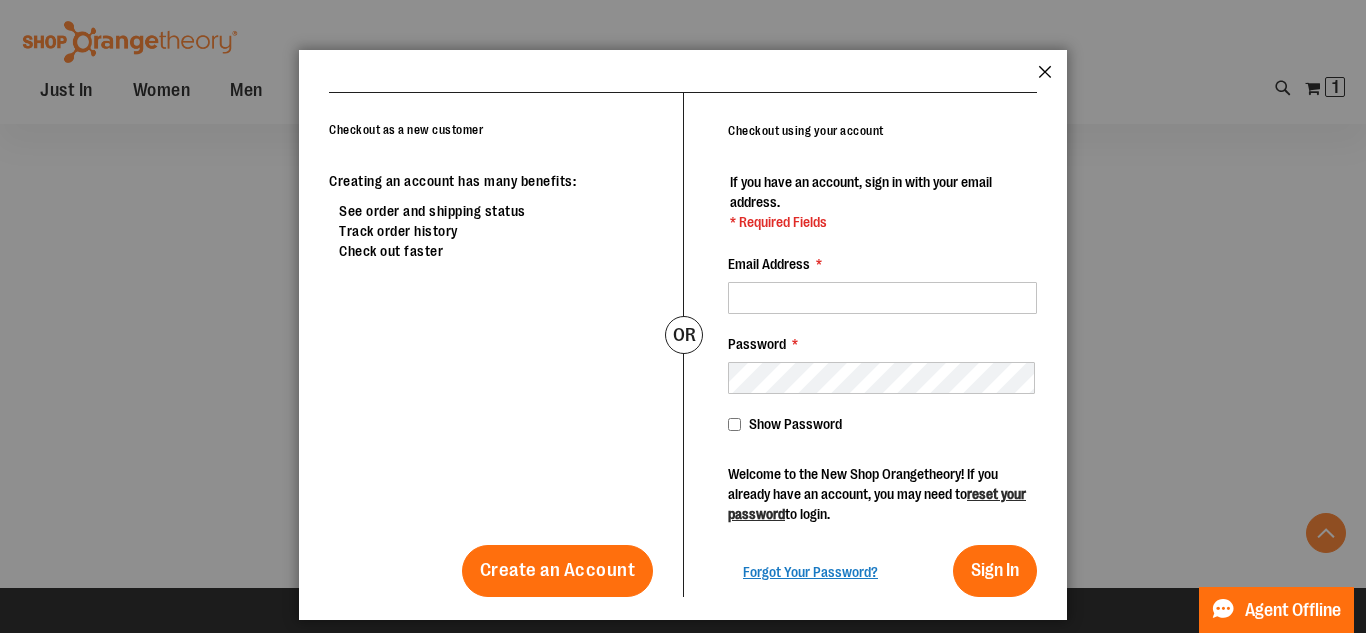 click on "Close" at bounding box center (1045, 78) 